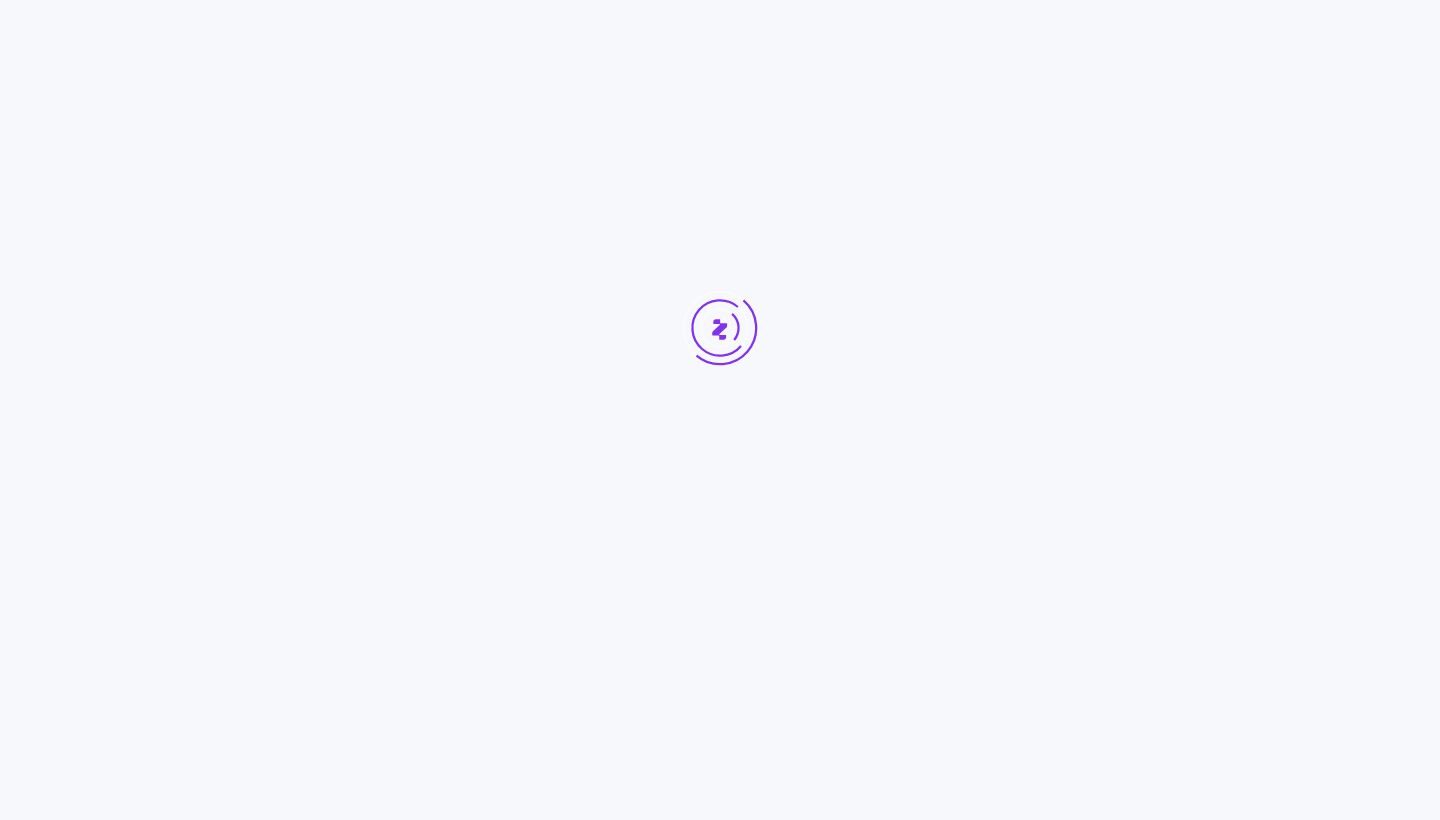 scroll, scrollTop: 0, scrollLeft: 0, axis: both 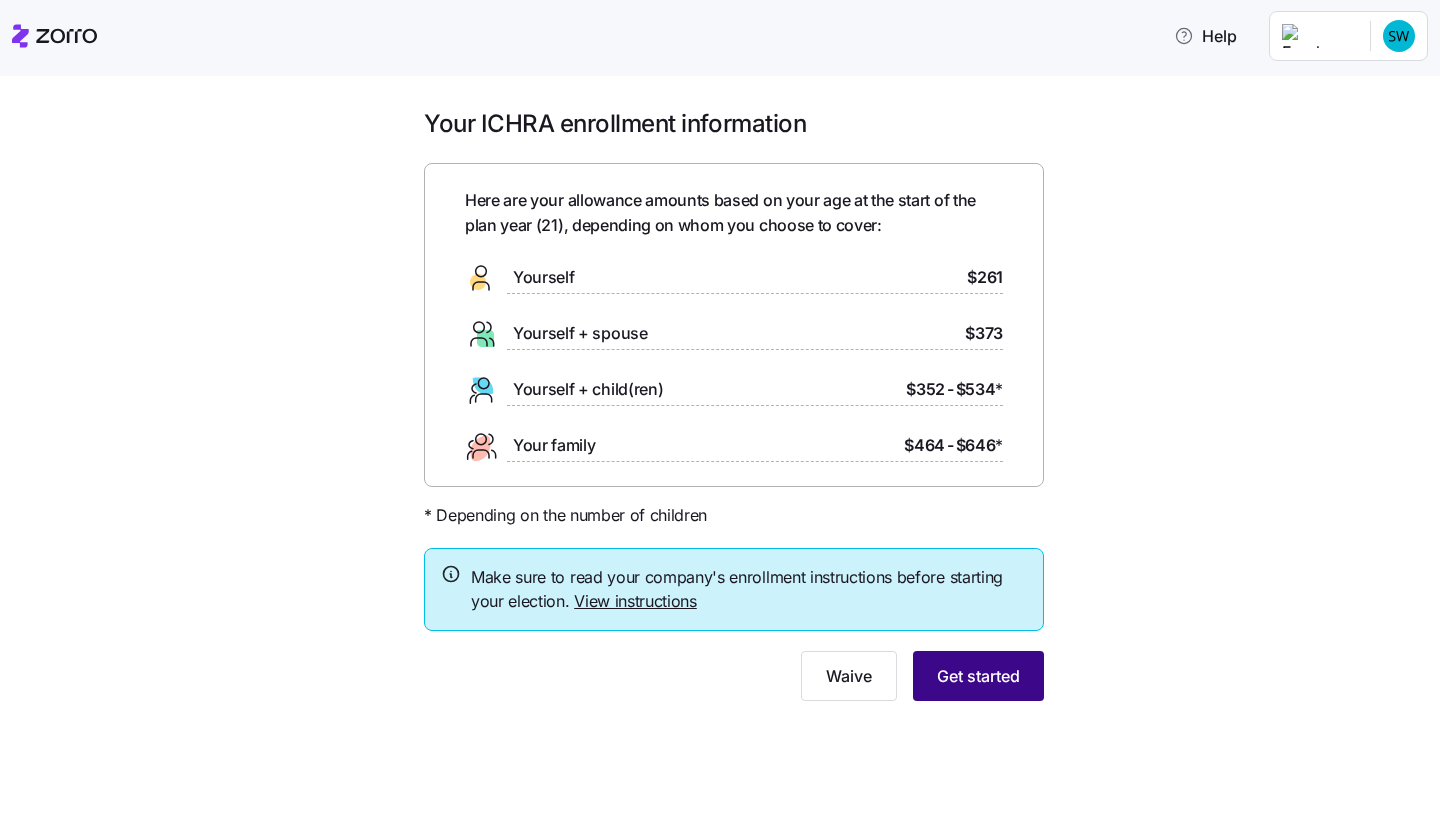 click on "Get started" at bounding box center [978, 676] 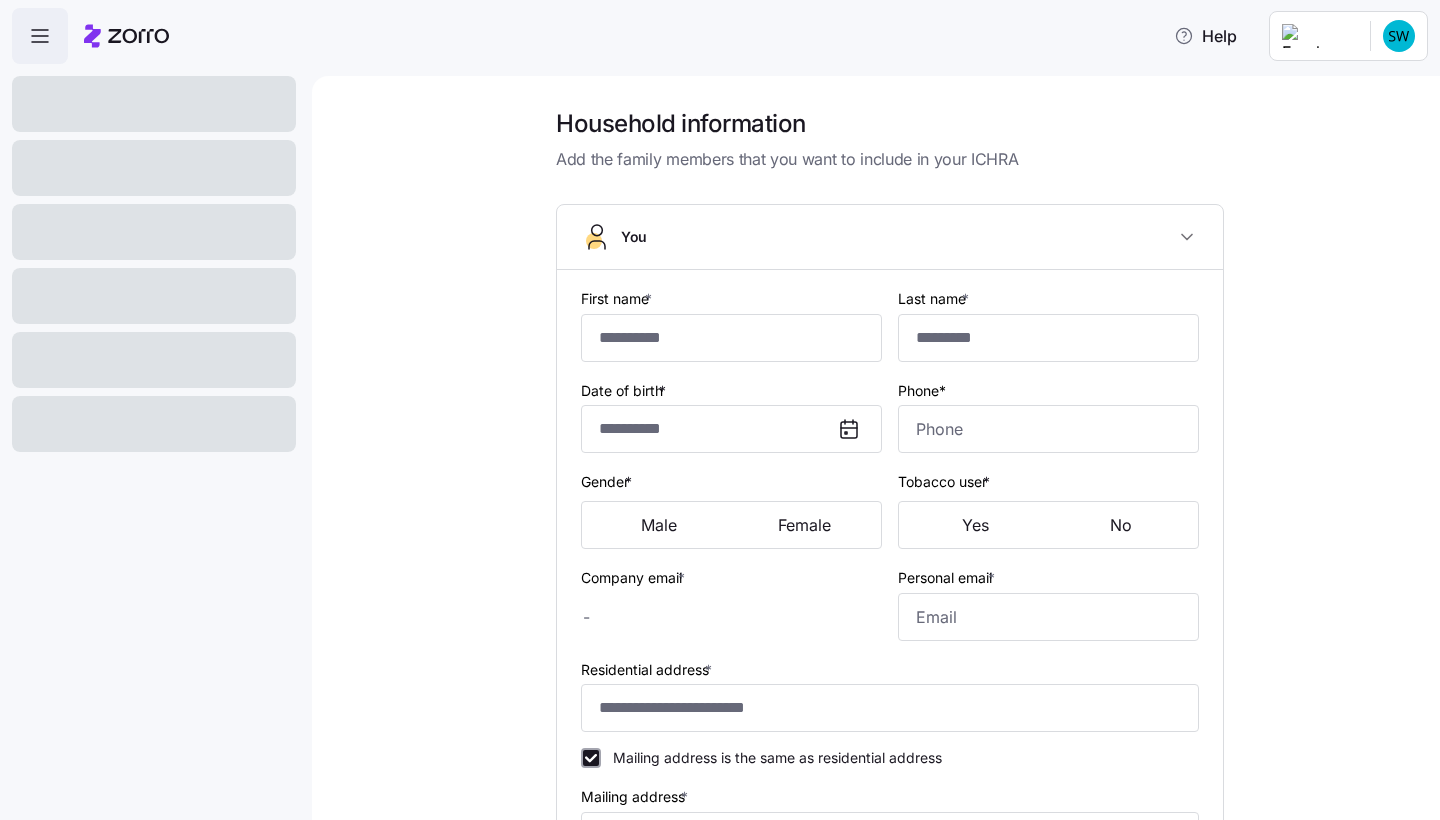 type on "******" 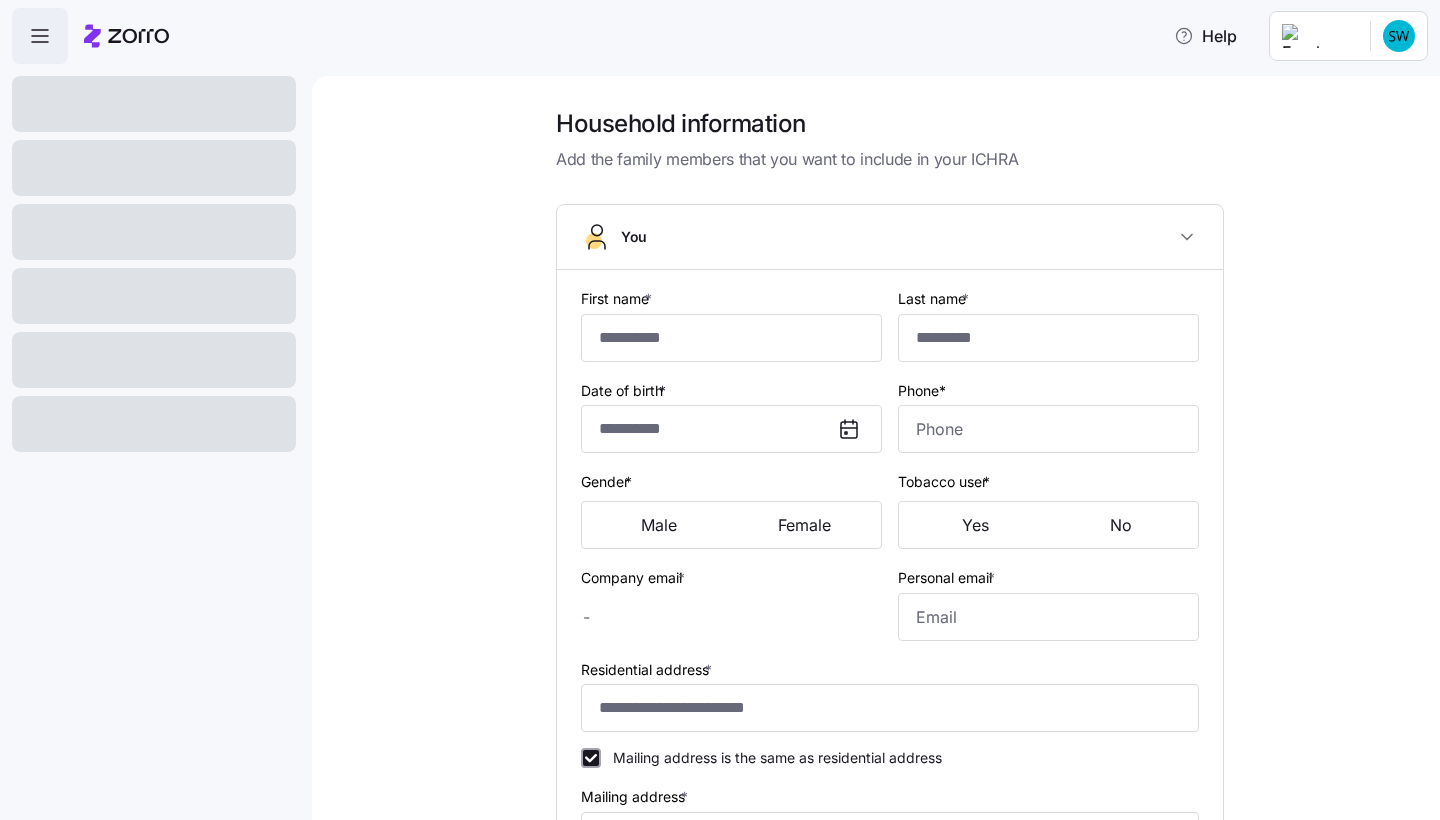 type on "*****" 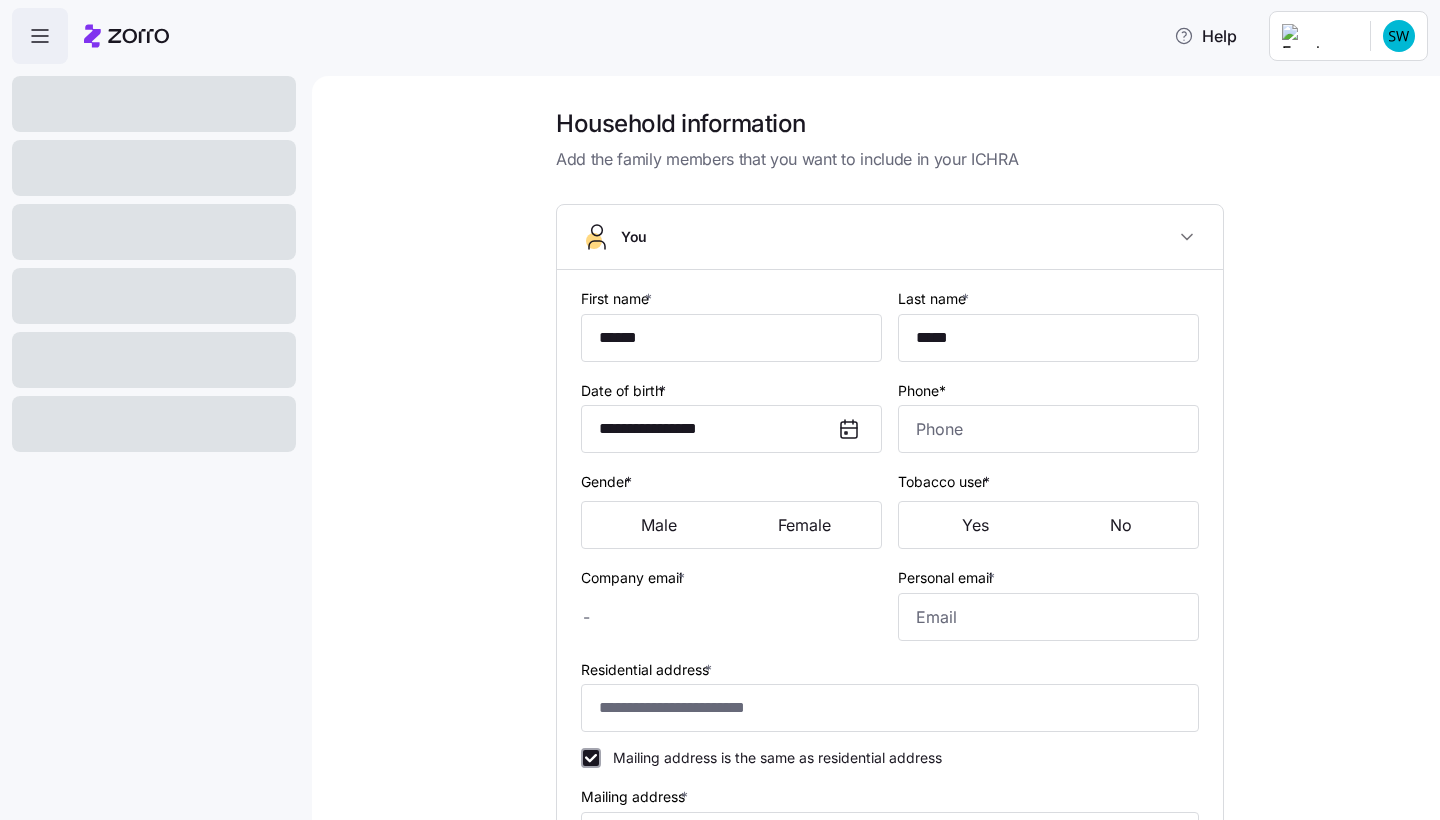 type on "[PHONE]" 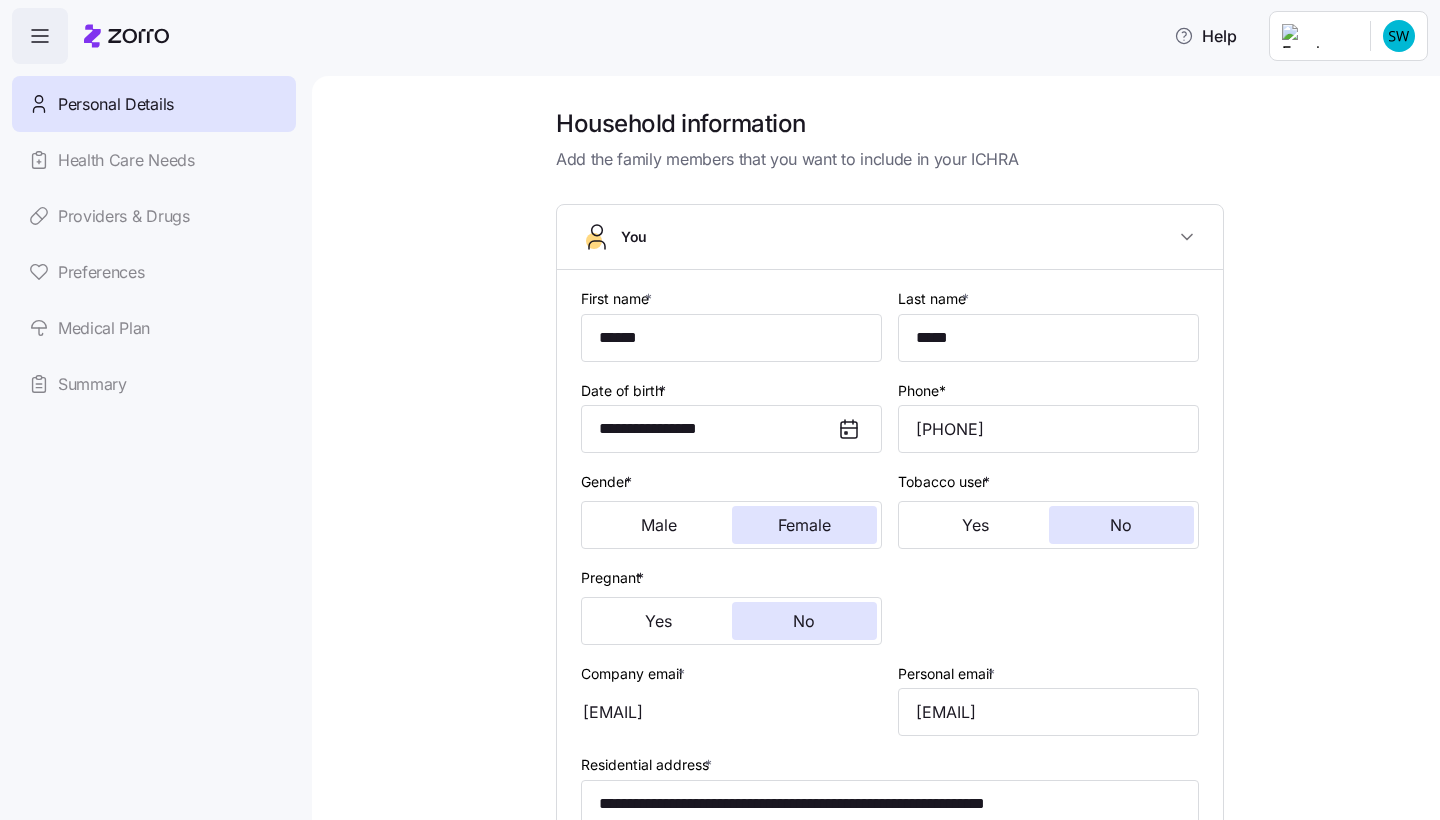 scroll, scrollTop: 0, scrollLeft: 0, axis: both 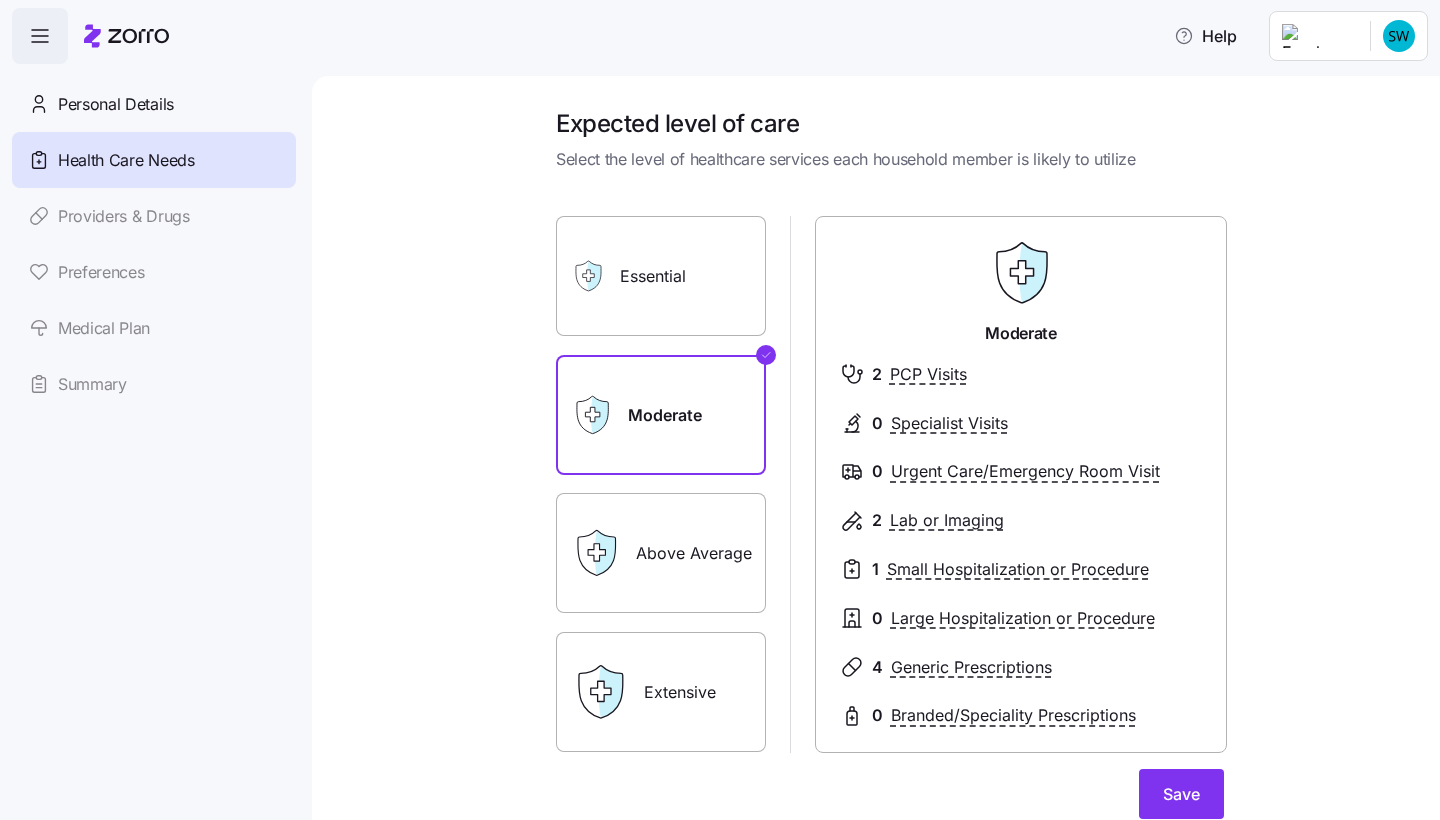 click on "Providers & Drugs" at bounding box center (154, 216) 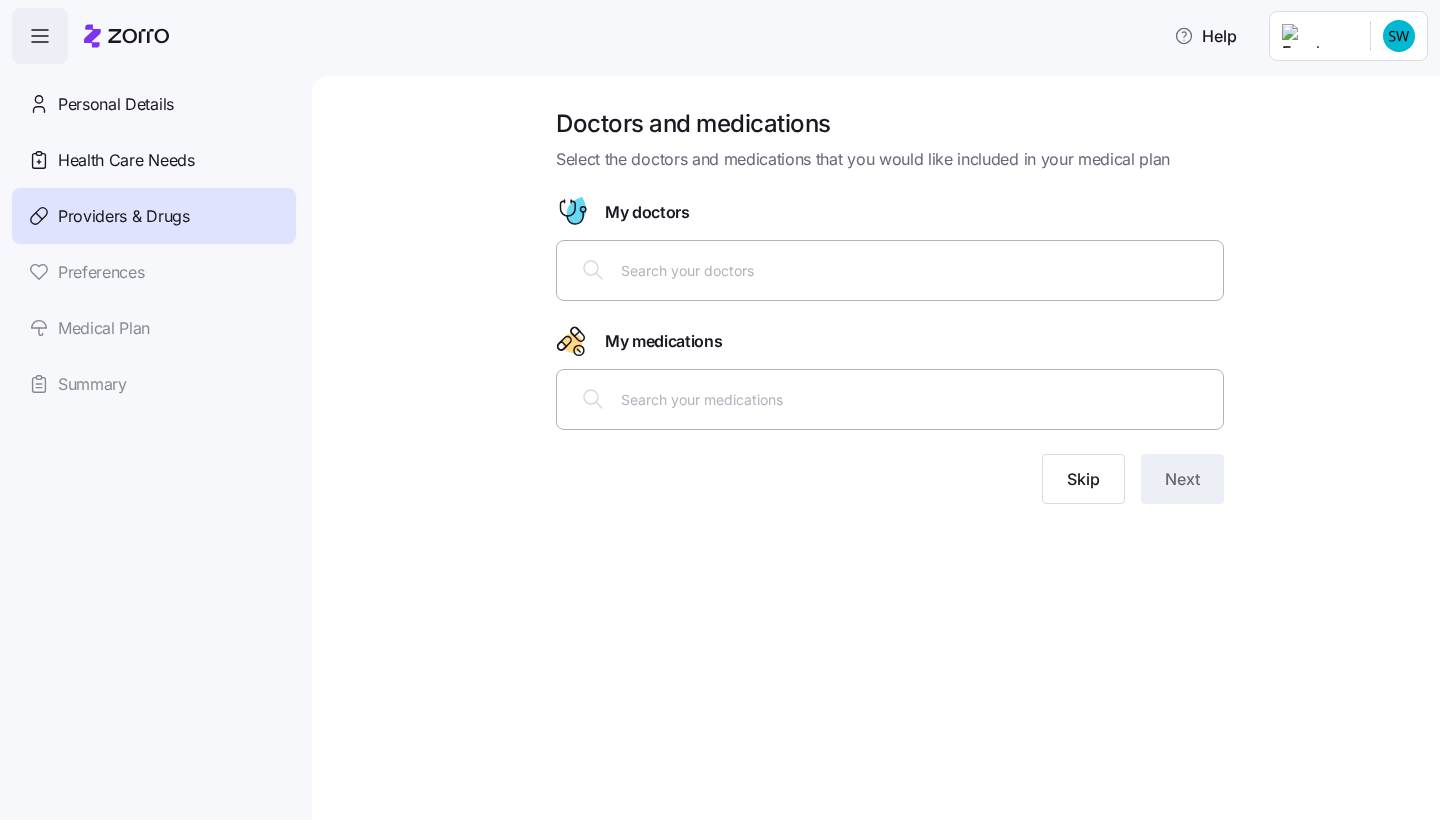 click on "Preferences" at bounding box center (154, 272) 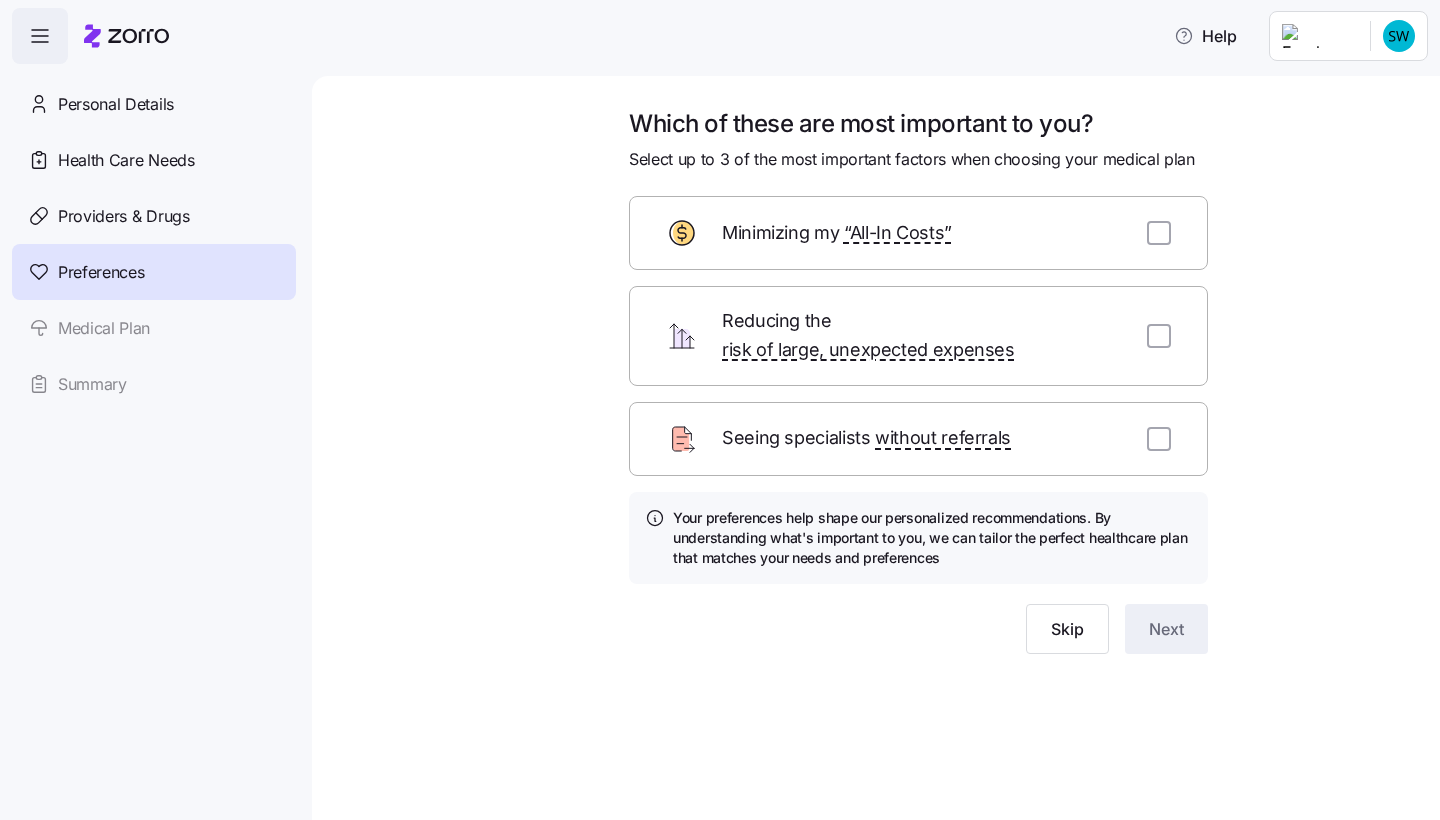 click on "Medical Plan" at bounding box center (154, 328) 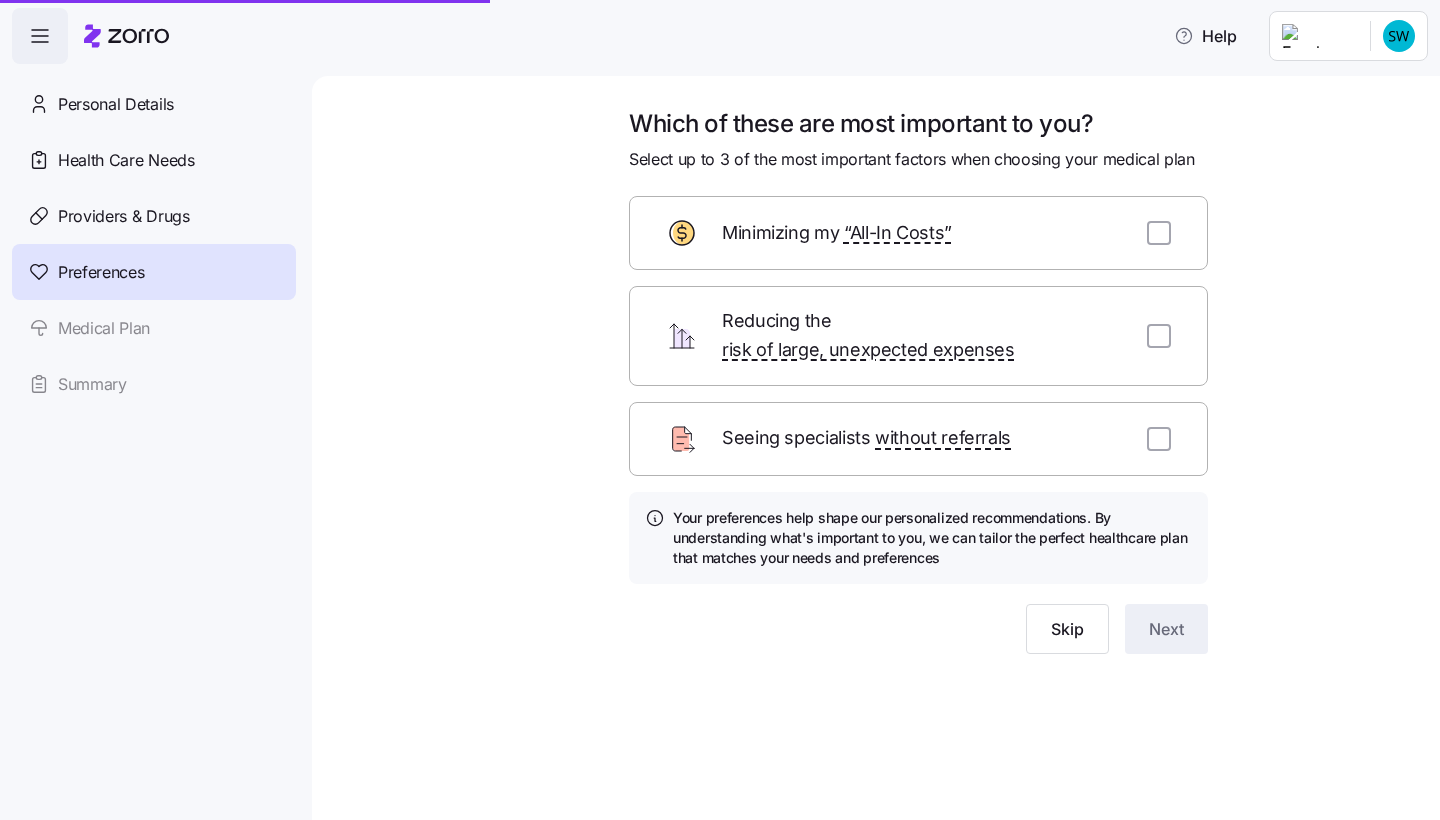 click on "Medical Plan" at bounding box center [154, 328] 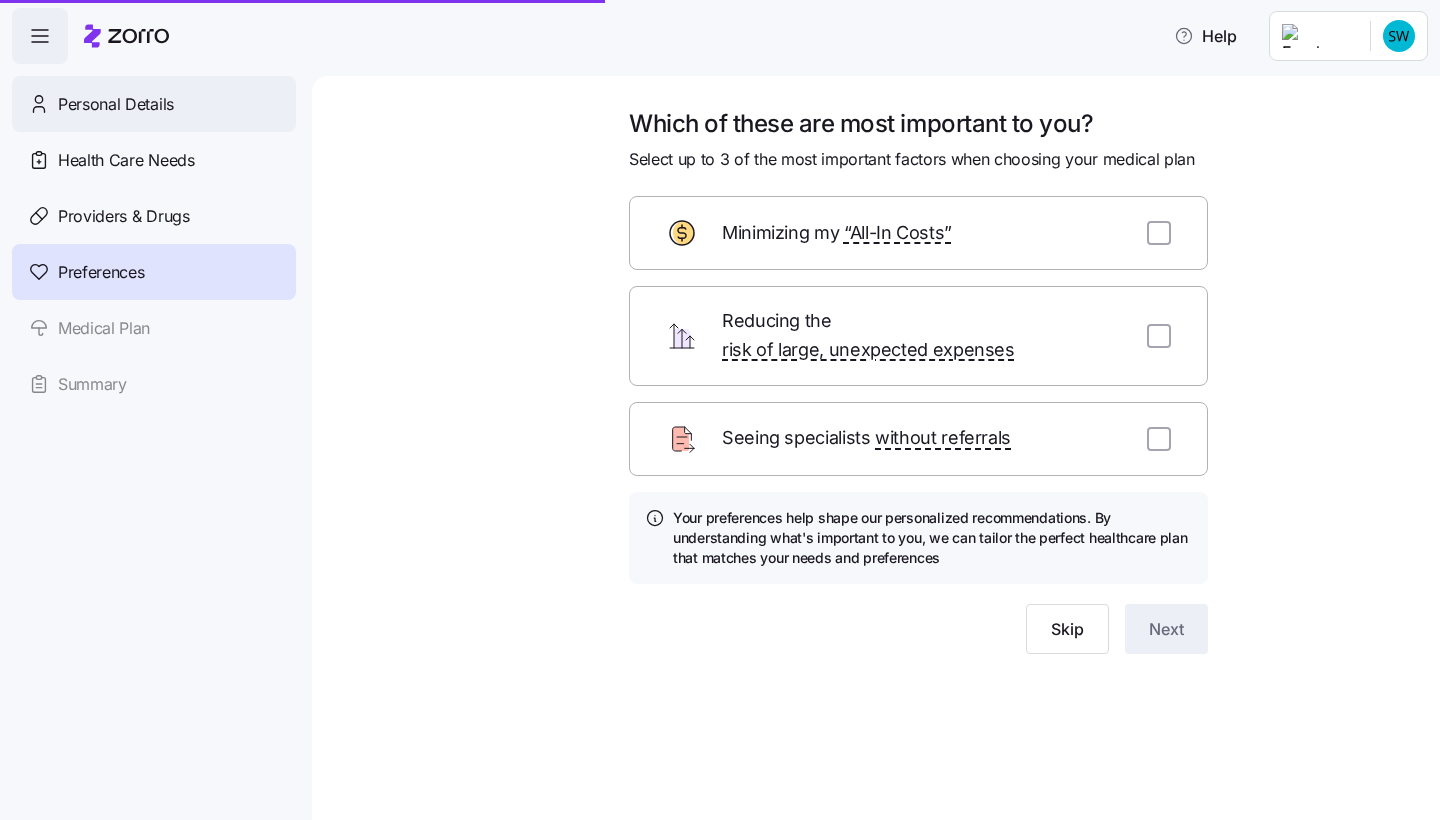 click on "Personal Details" at bounding box center [116, 104] 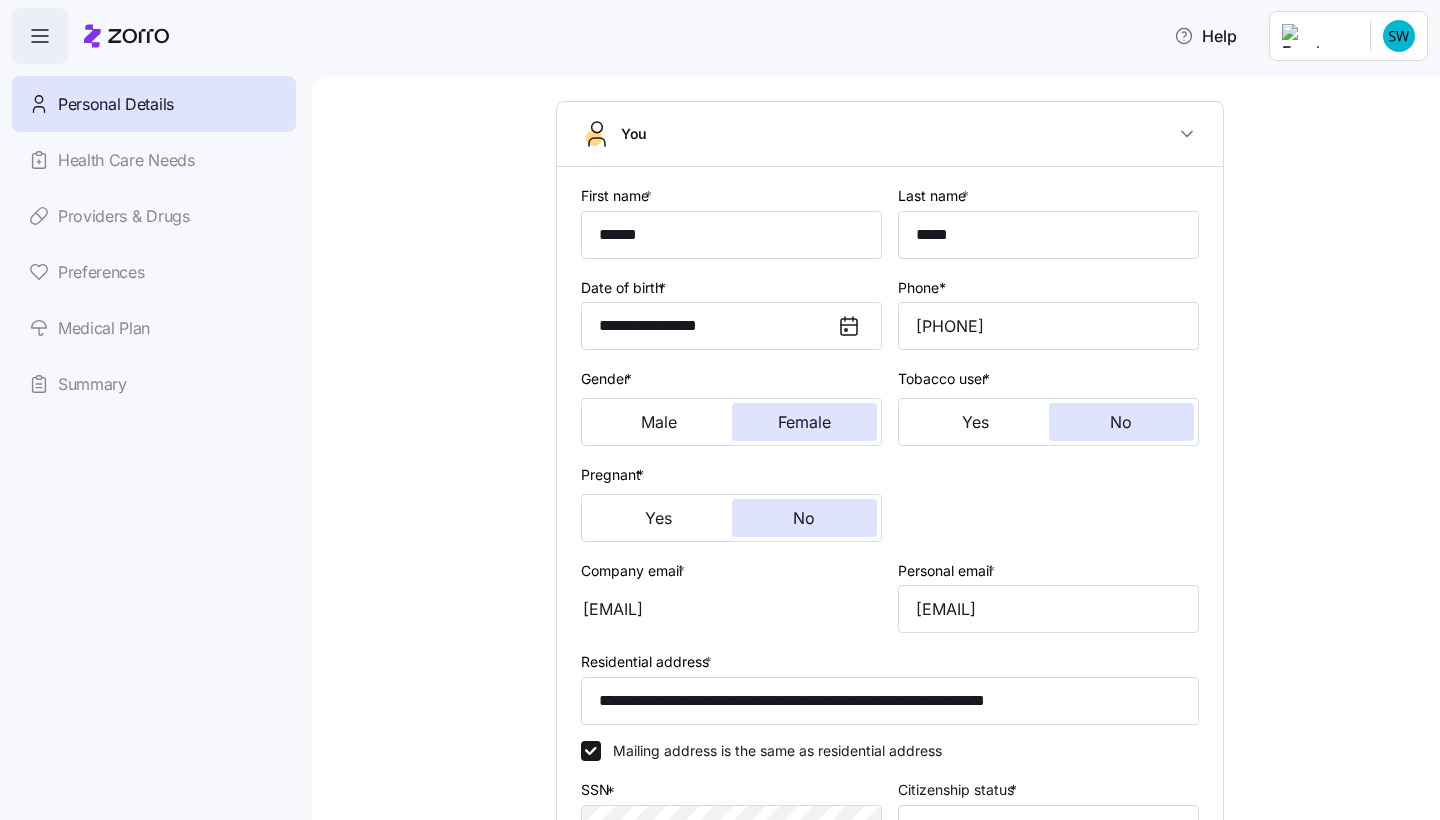 scroll, scrollTop: 118, scrollLeft: 0, axis: vertical 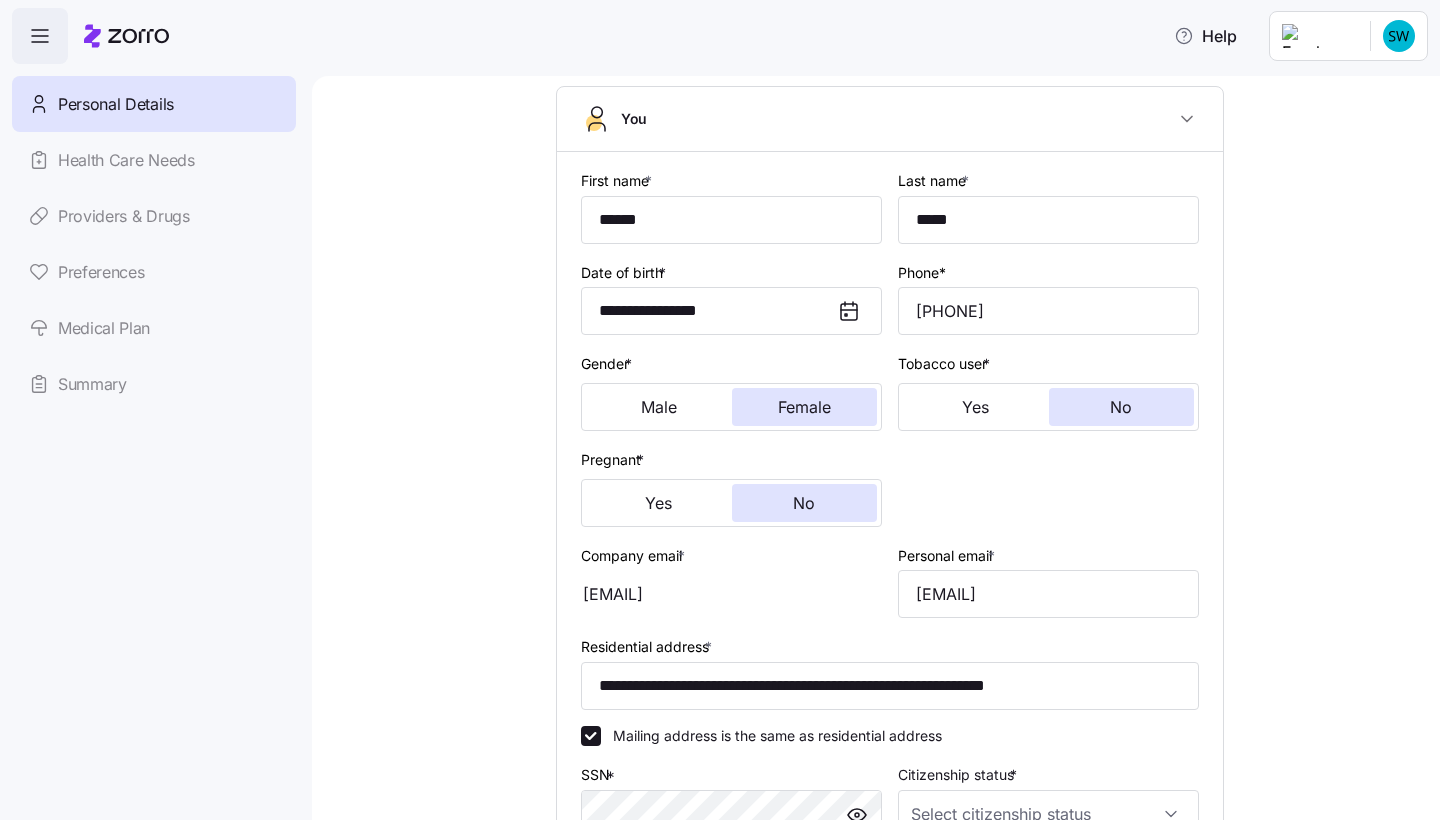 click on "Yes No" at bounding box center [1048, 407] 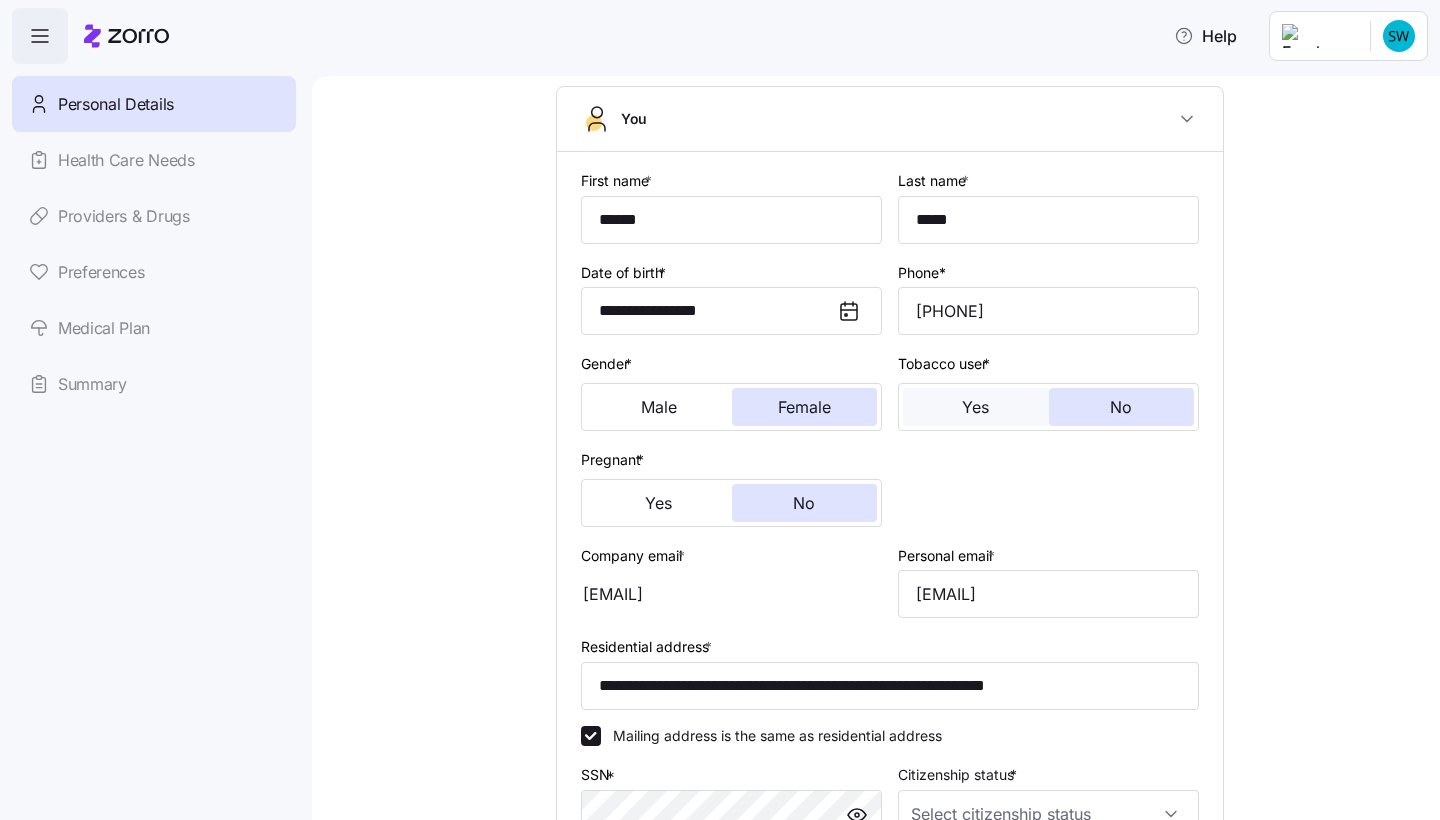 click on "Yes" at bounding box center [976, 407] 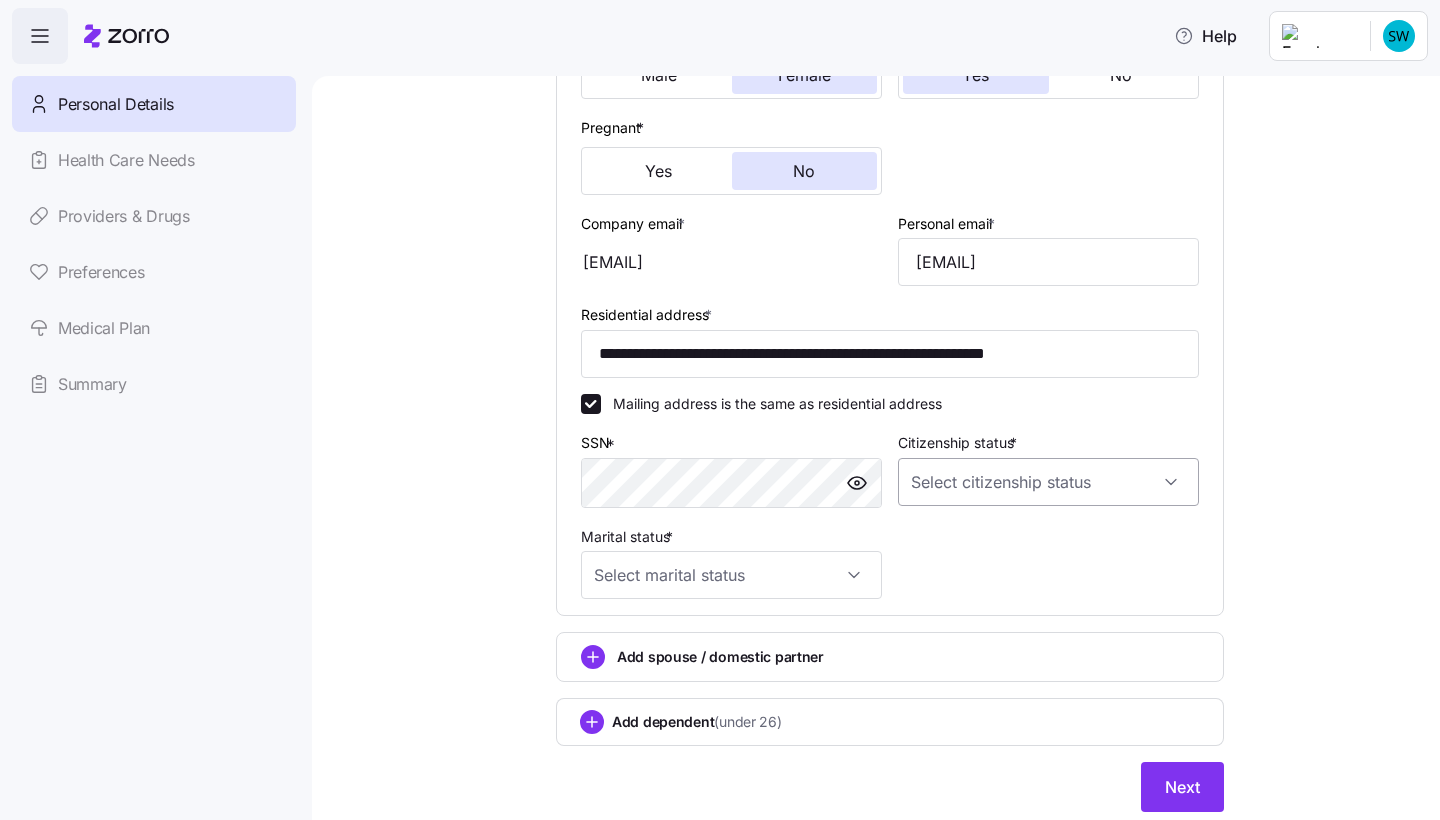 scroll, scrollTop: 451, scrollLeft: 0, axis: vertical 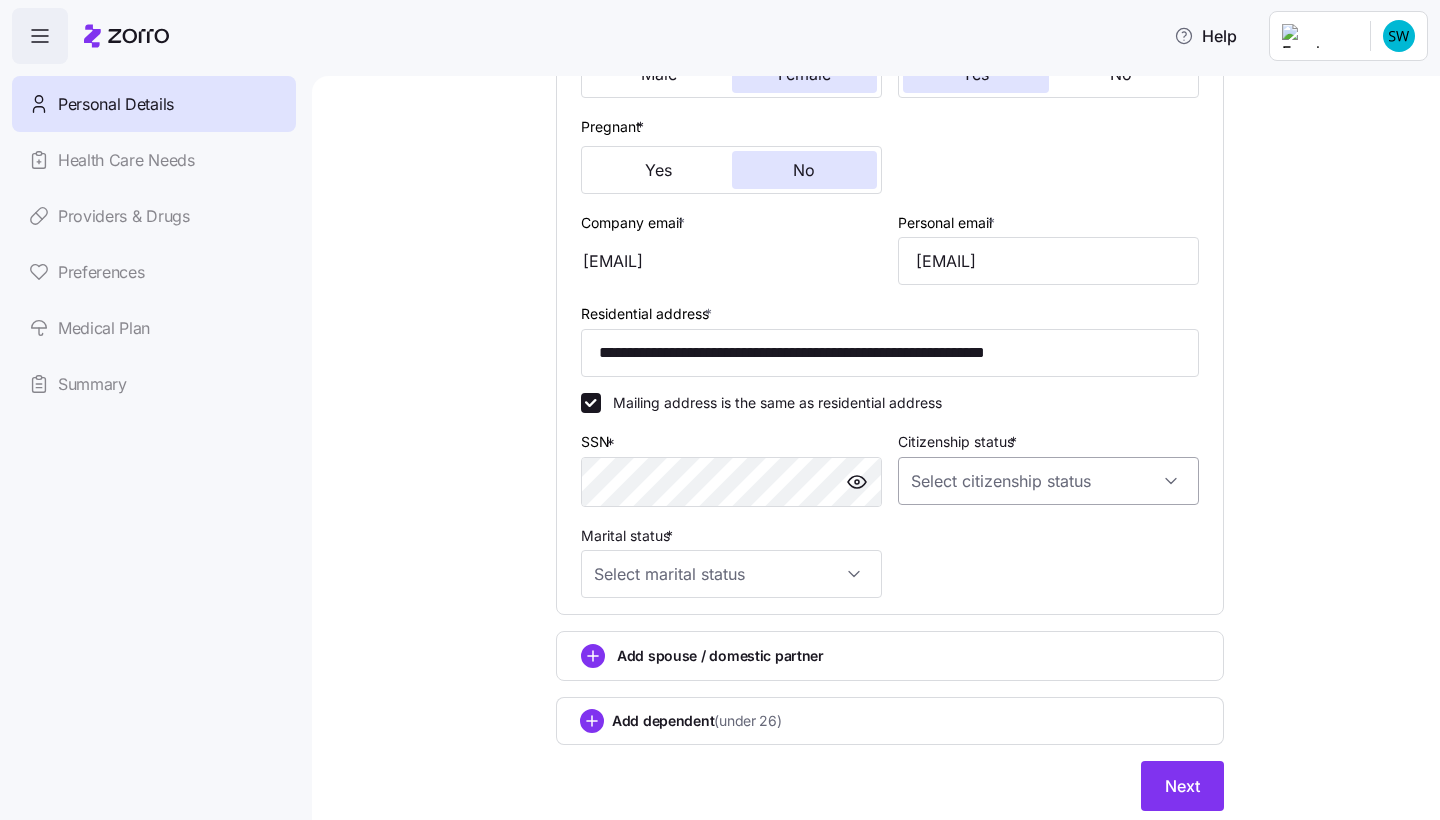 click on "Citizenship status  *" at bounding box center [1048, 481] 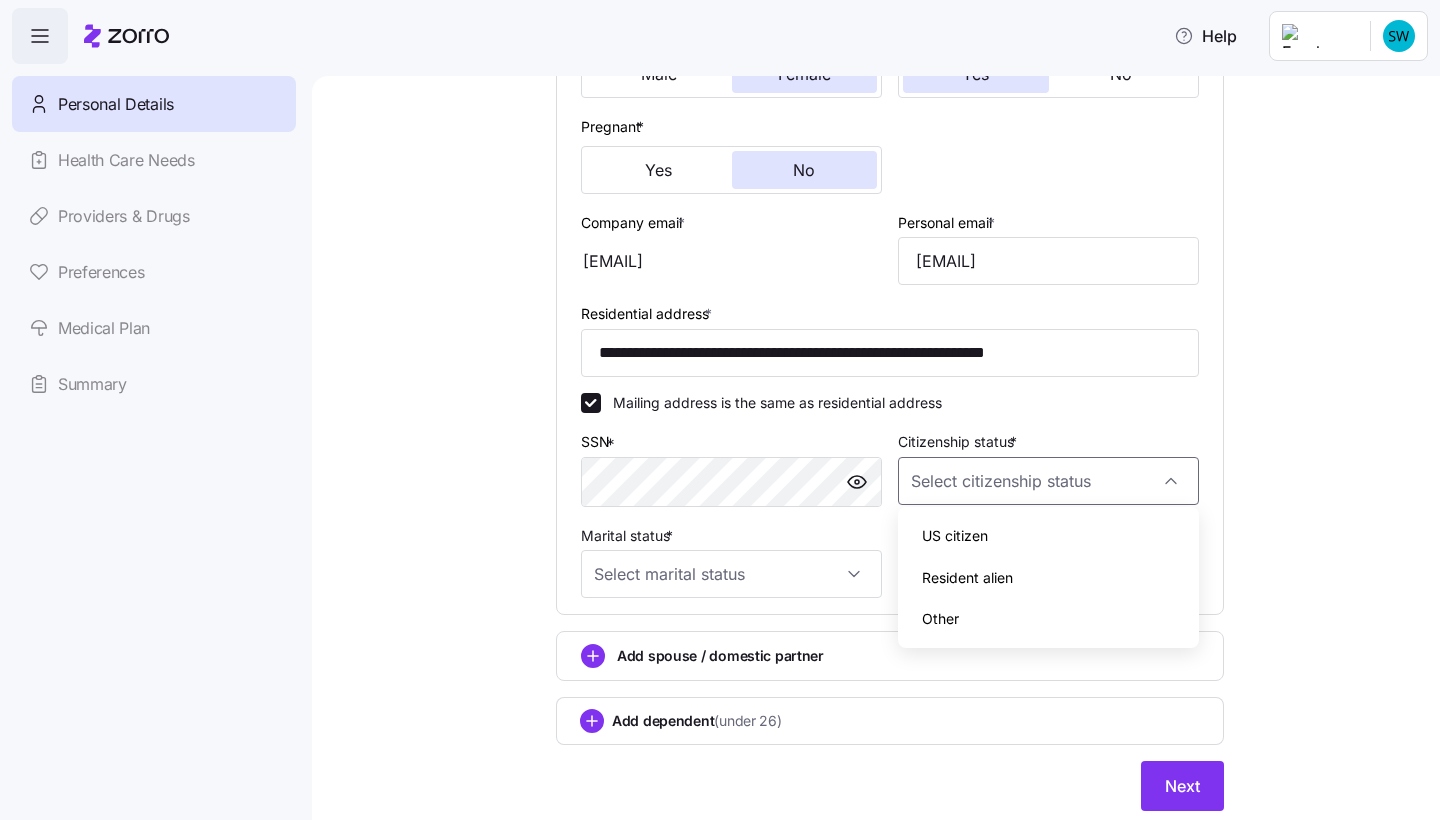 click on "US citizen" at bounding box center [1048, 536] 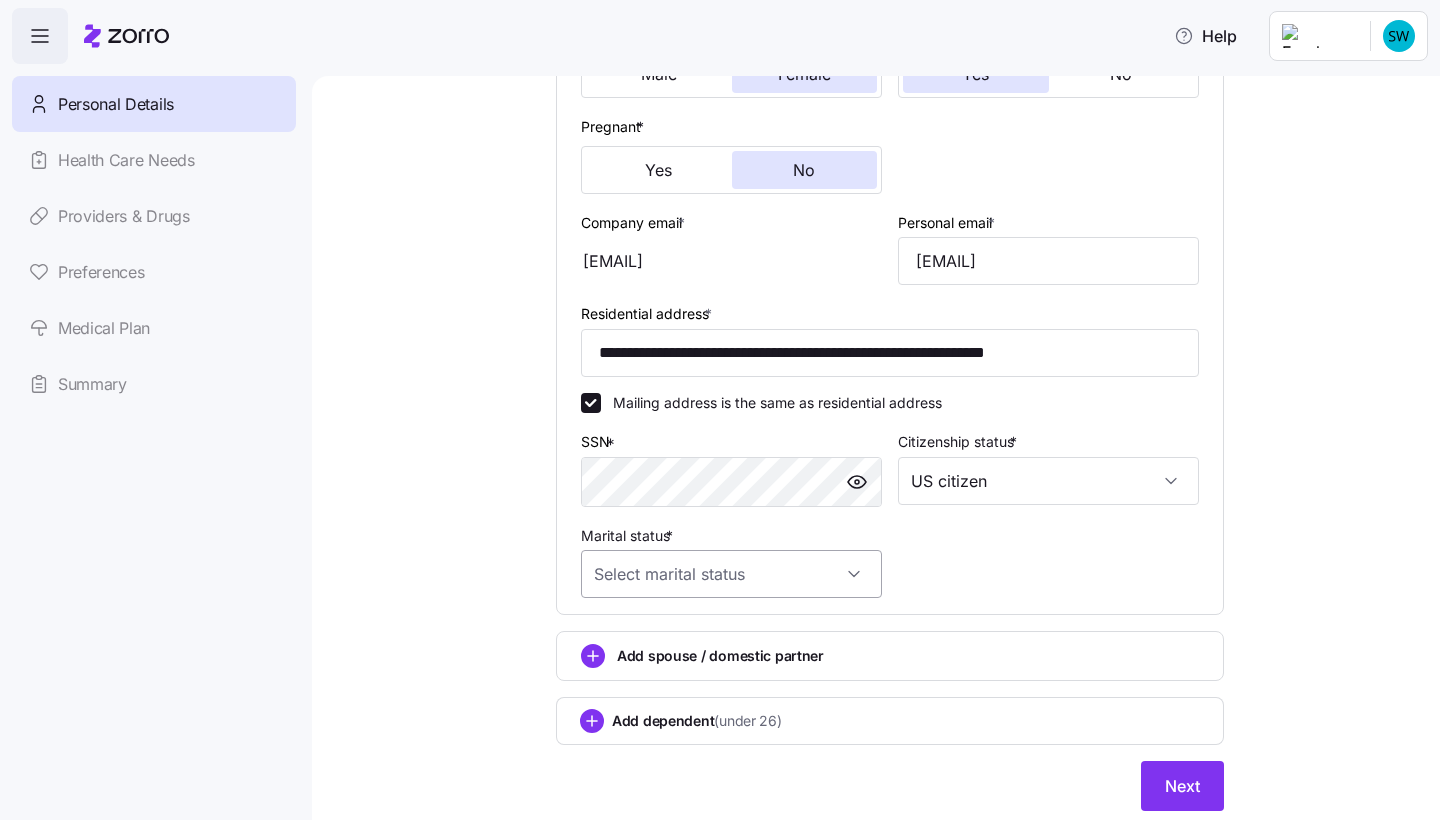click on "Marital status  *" at bounding box center [731, 574] 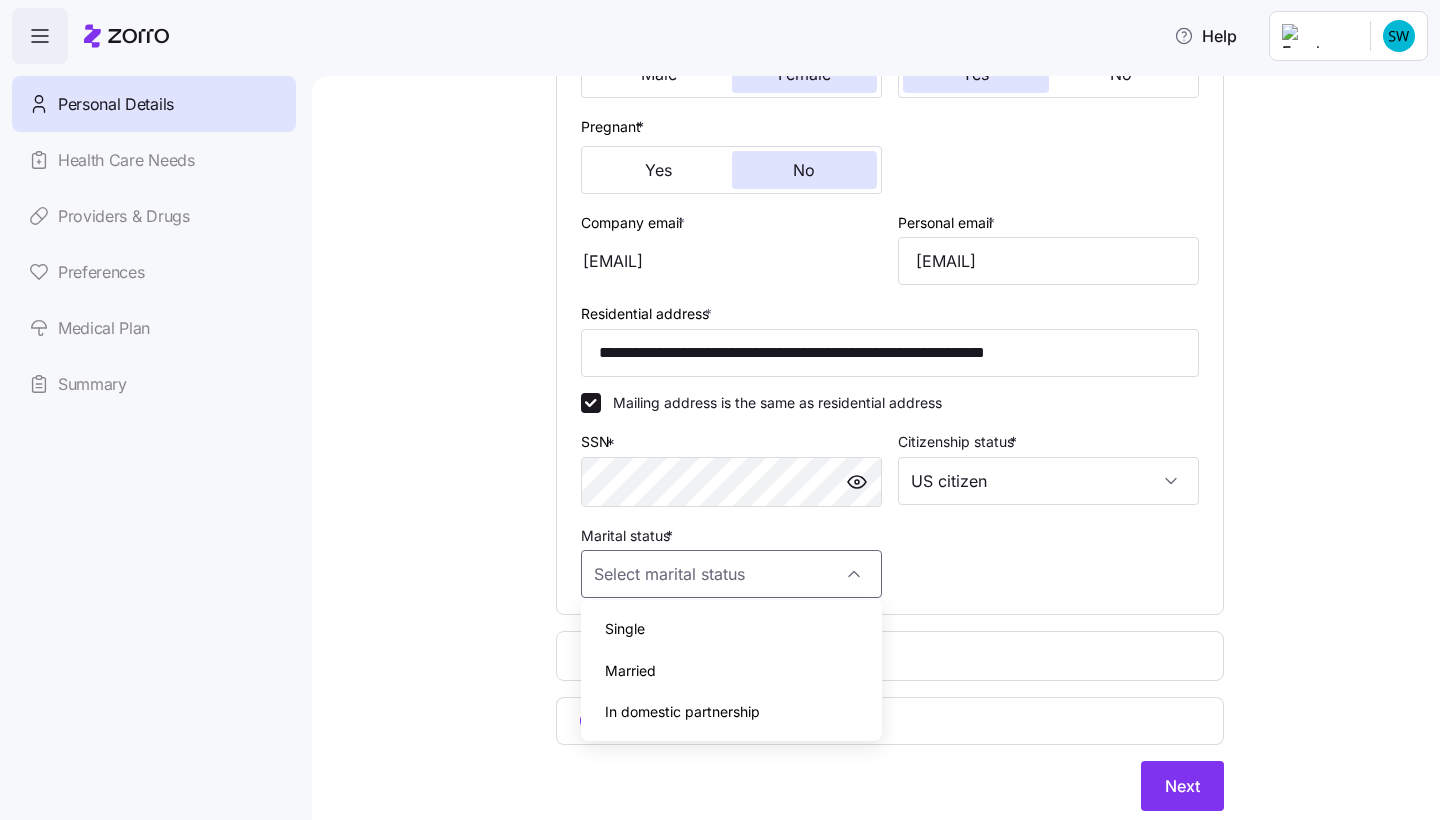 click on "Single" at bounding box center [731, 629] 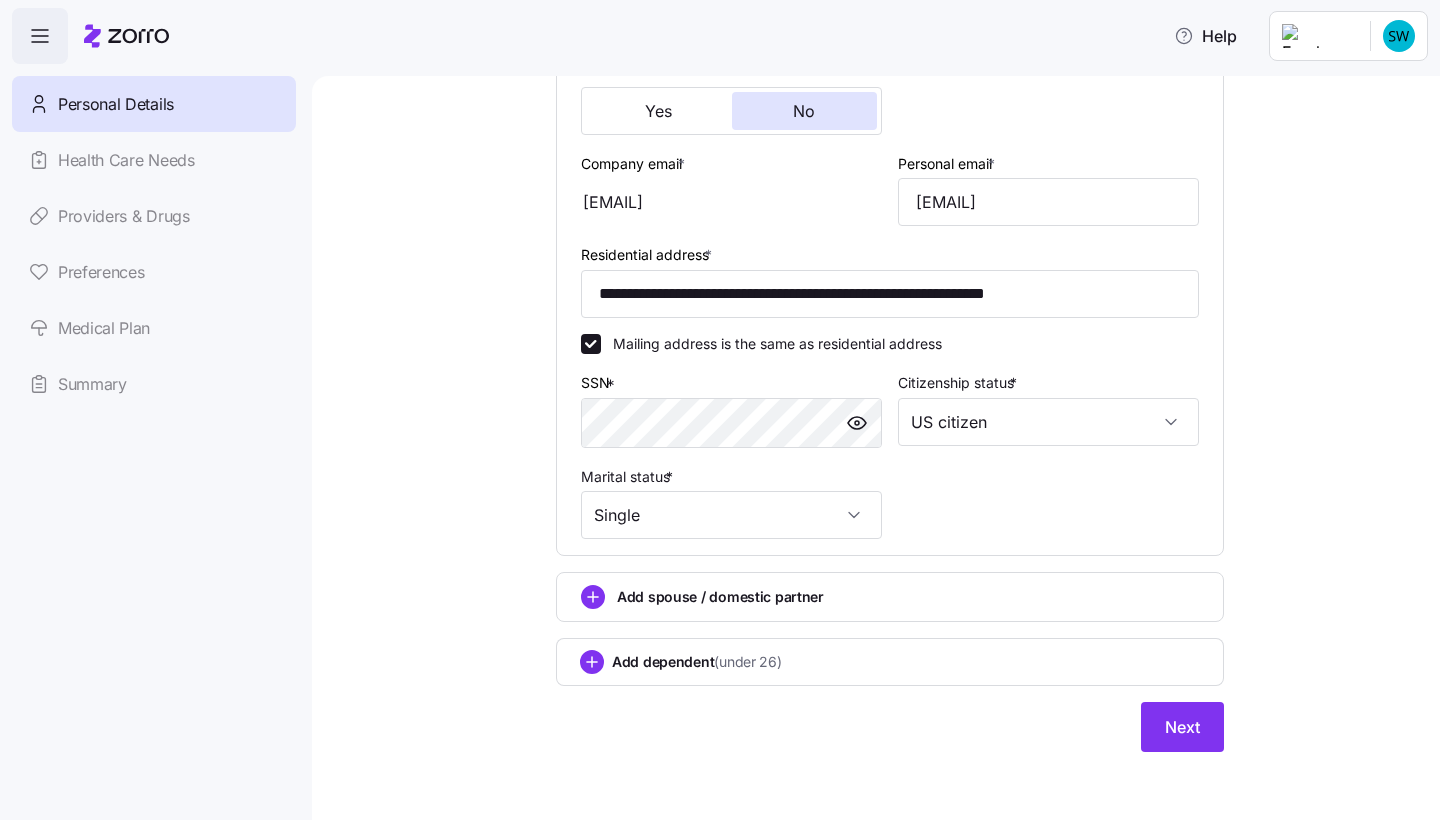 scroll, scrollTop: 508, scrollLeft: 0, axis: vertical 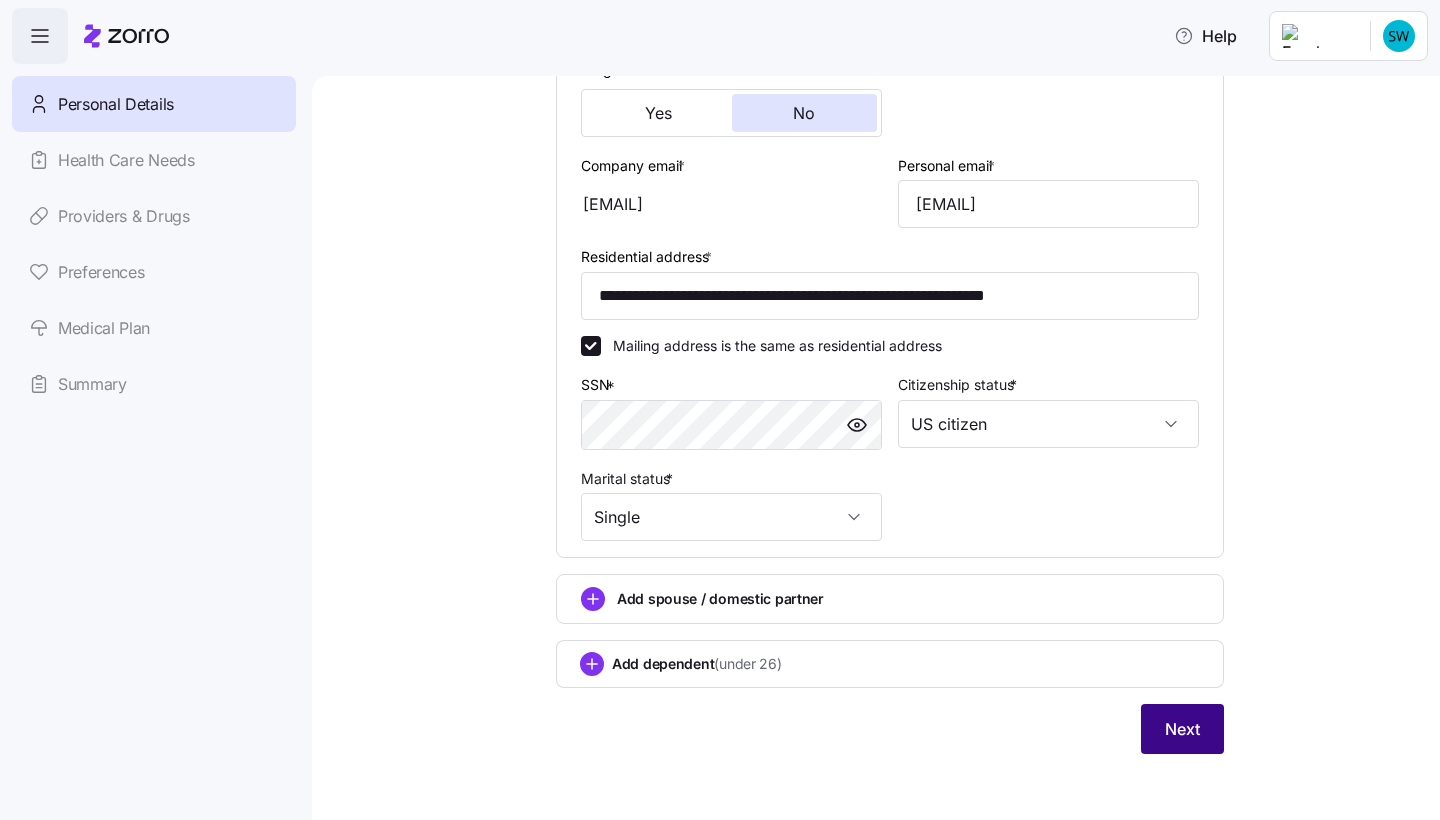 click on "Next" at bounding box center [1182, 729] 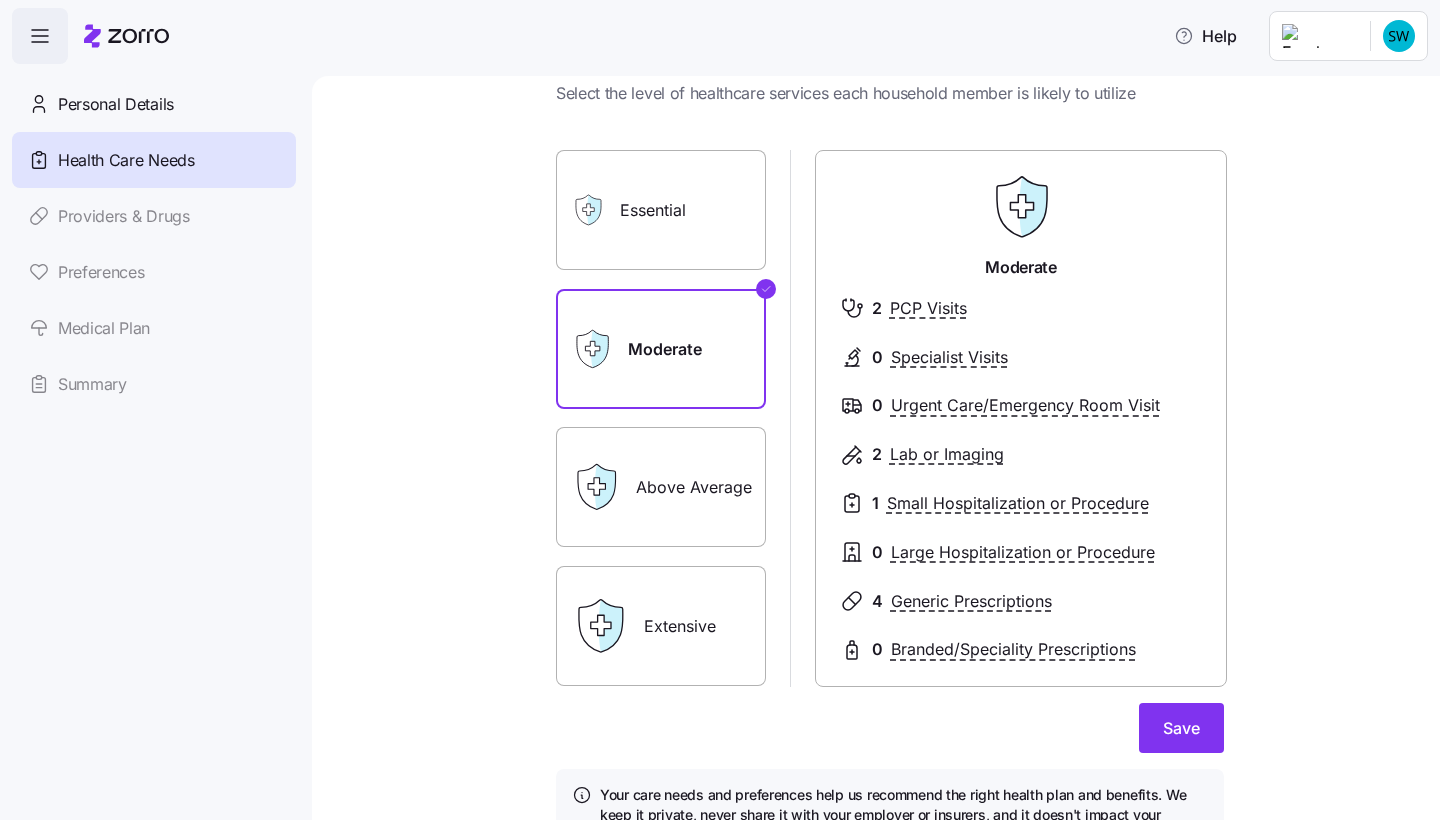scroll, scrollTop: 63, scrollLeft: 0, axis: vertical 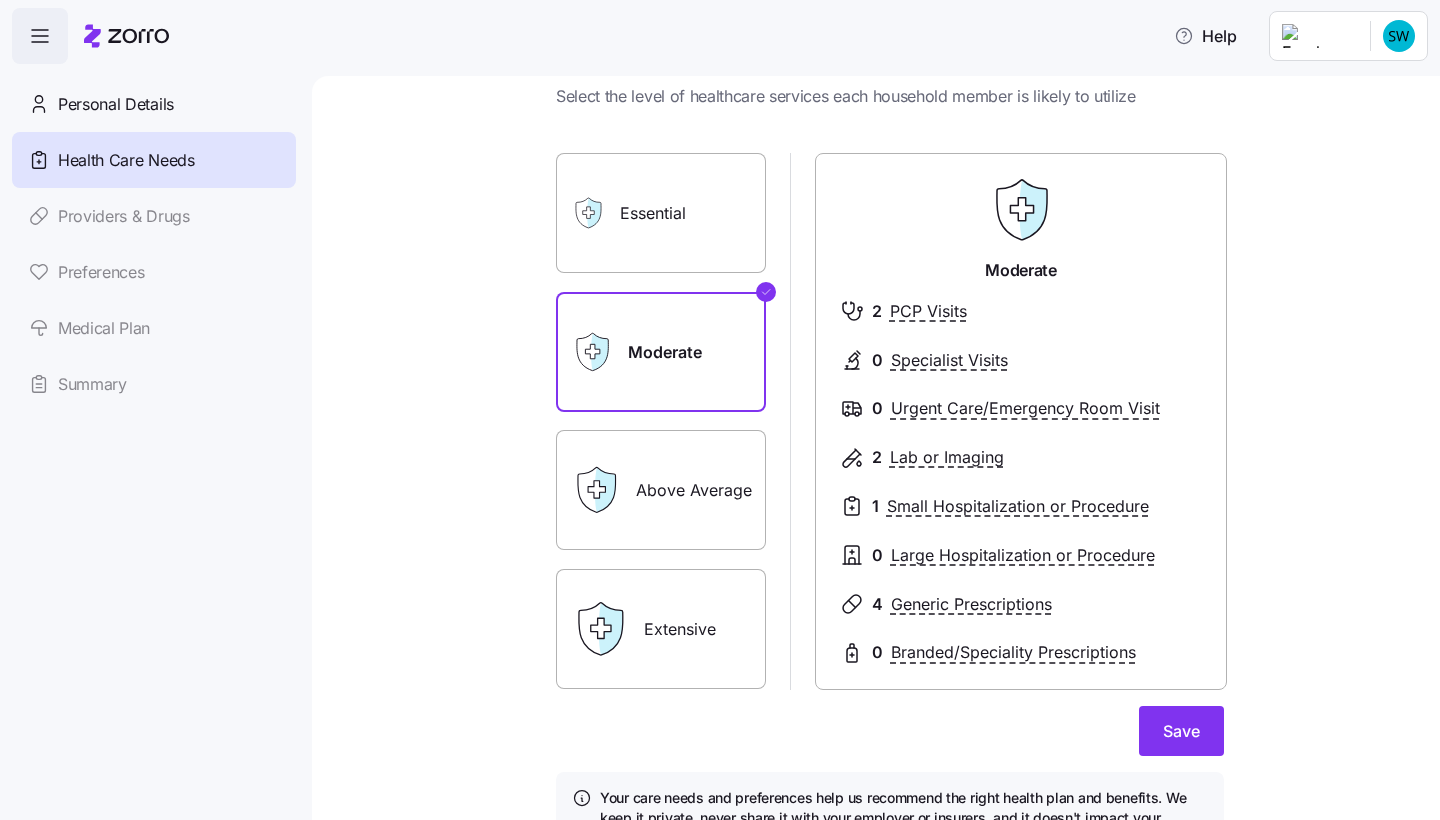 click on "Above Average" at bounding box center (661, 490) 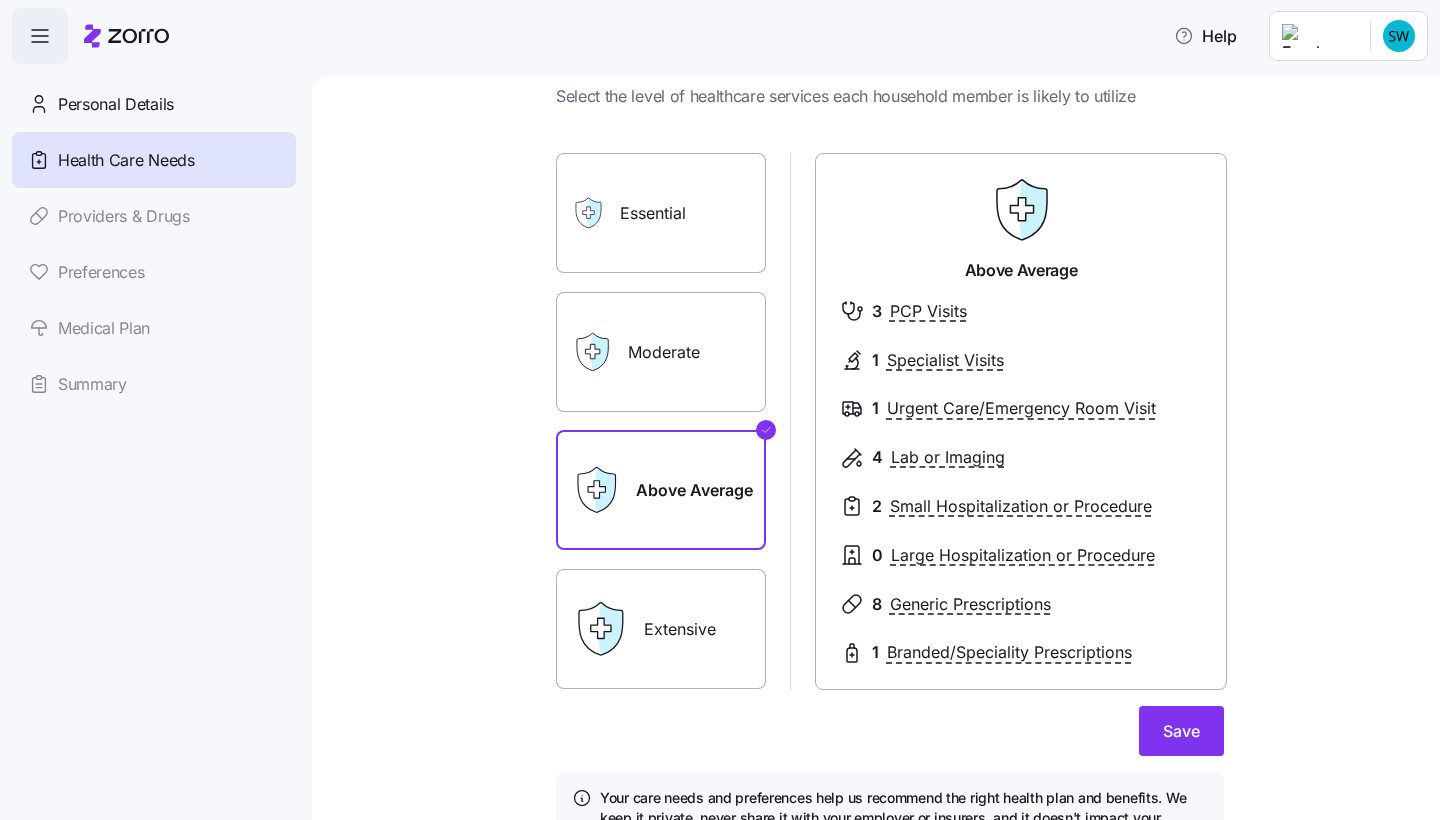 click on "Moderate" at bounding box center (661, 352) 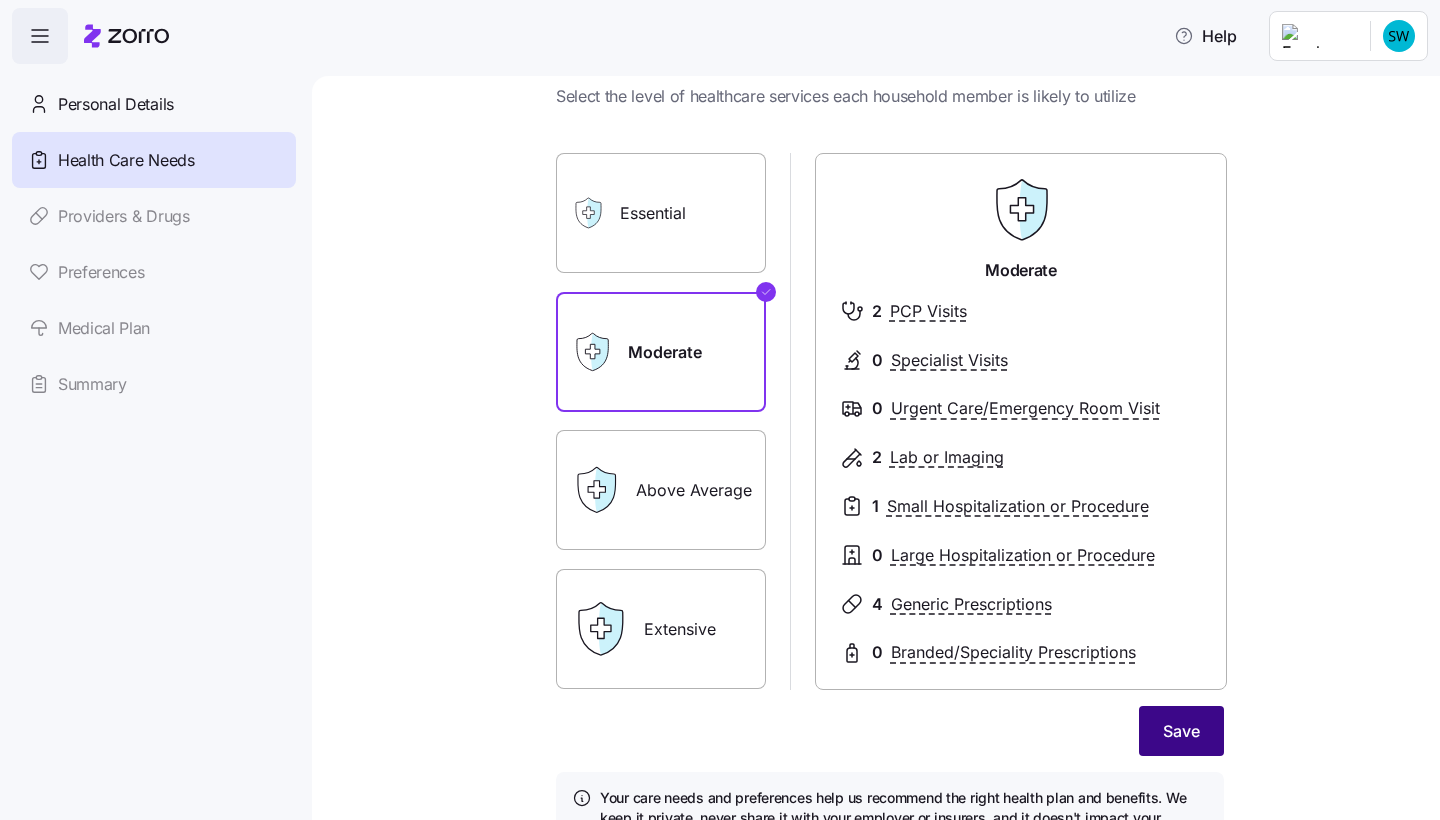 click on "Save" at bounding box center (1181, 731) 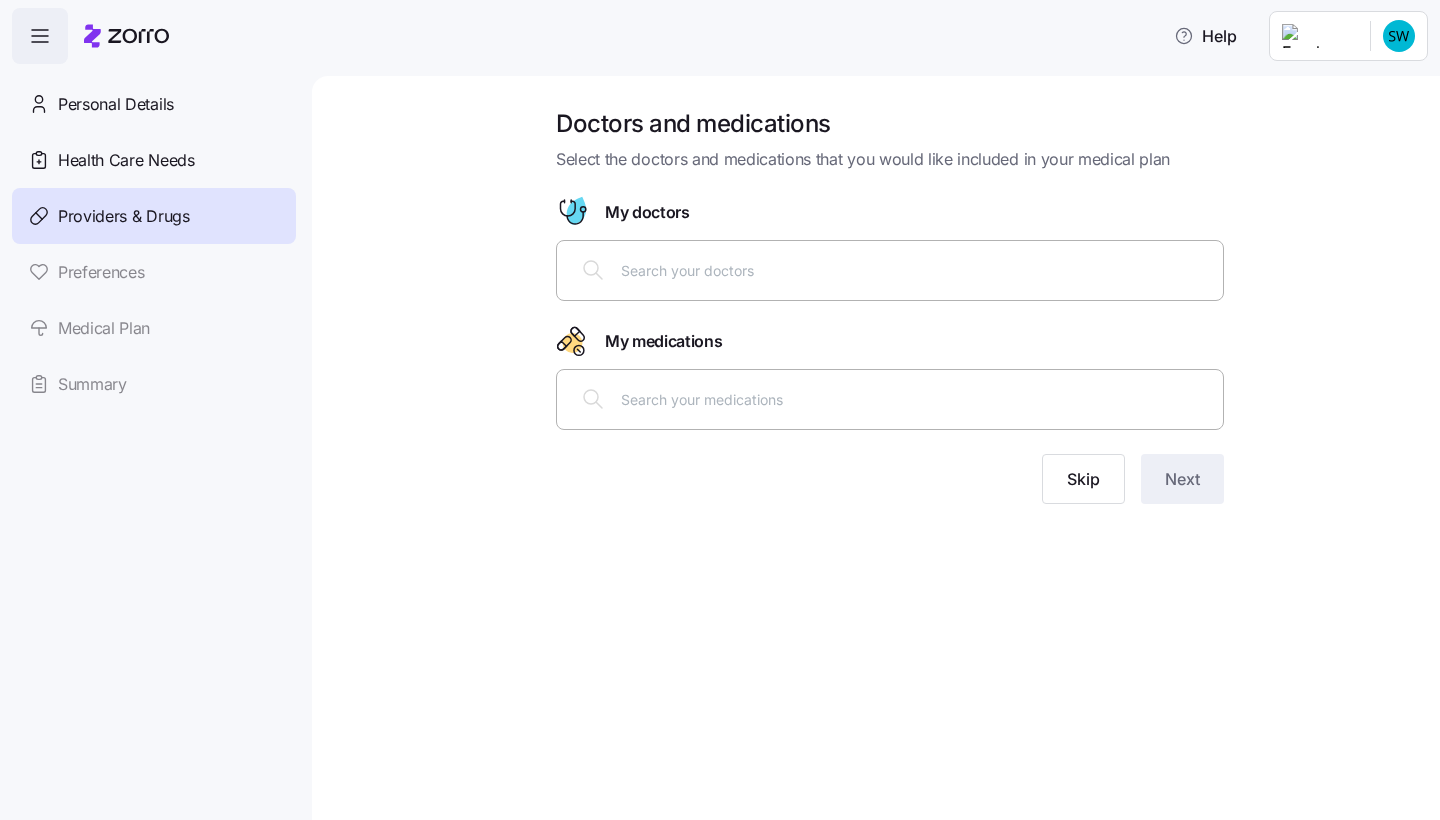 click at bounding box center (916, 270) 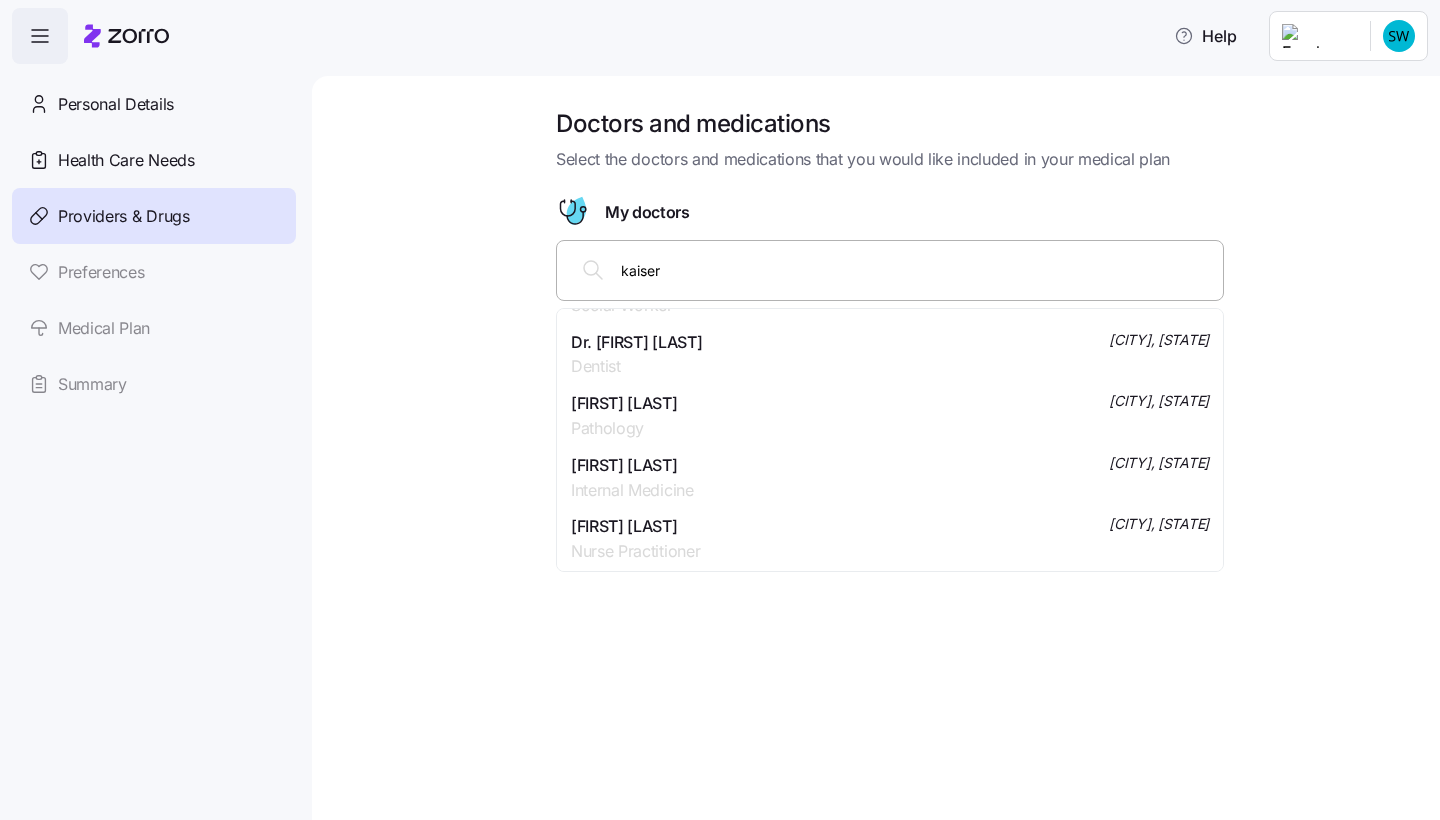 scroll, scrollTop: 368, scrollLeft: 0, axis: vertical 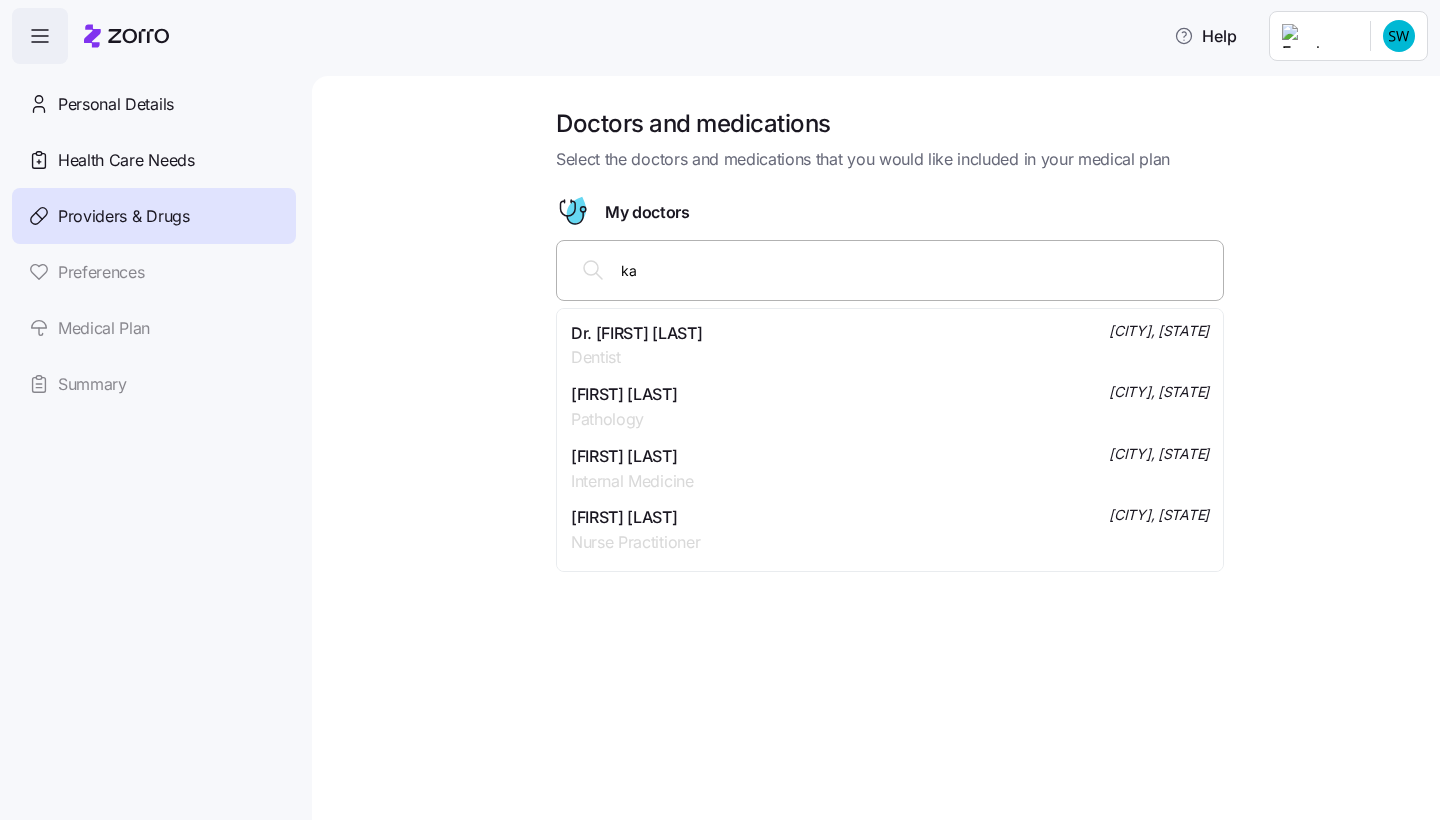 type on "k" 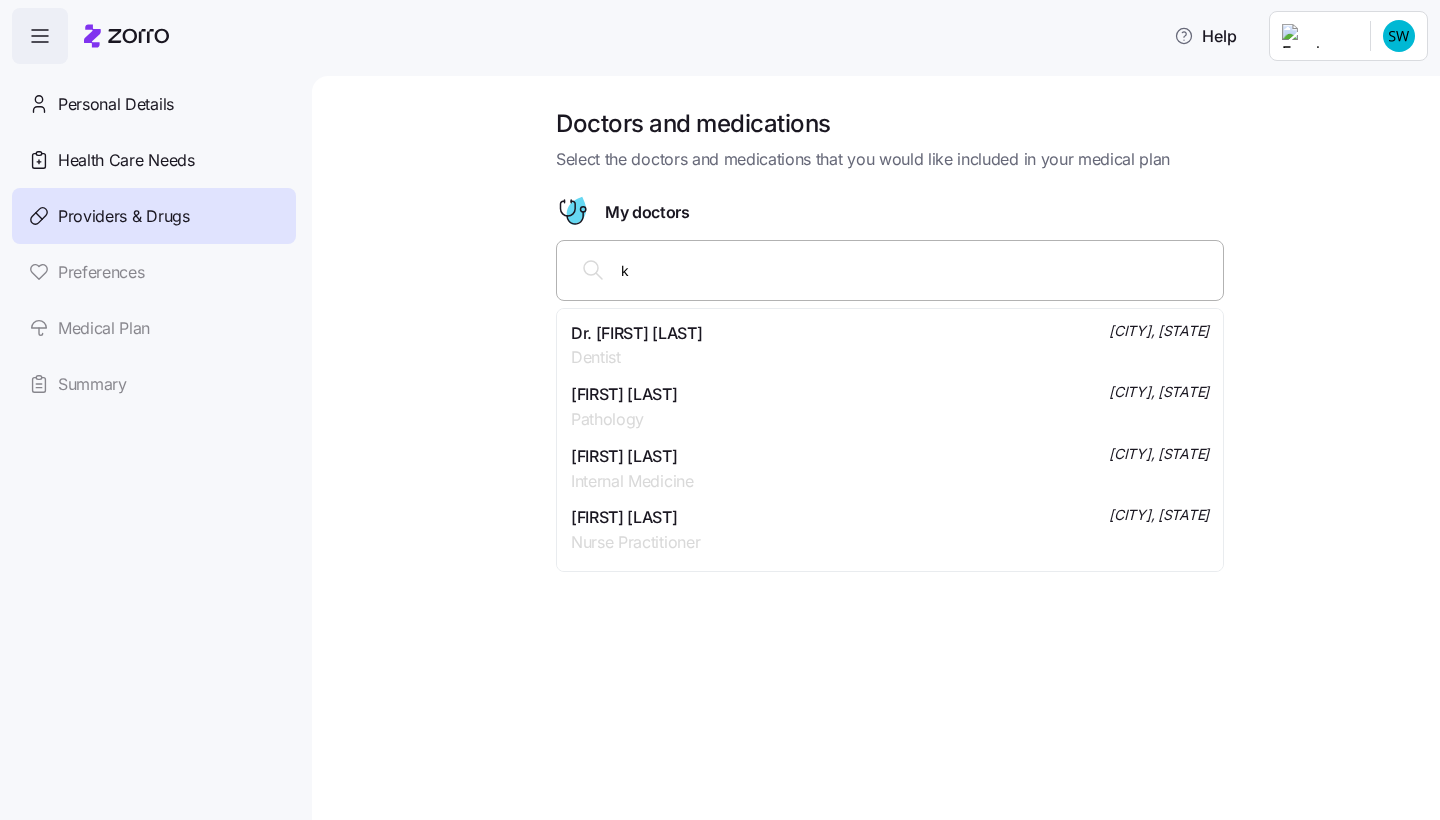 type 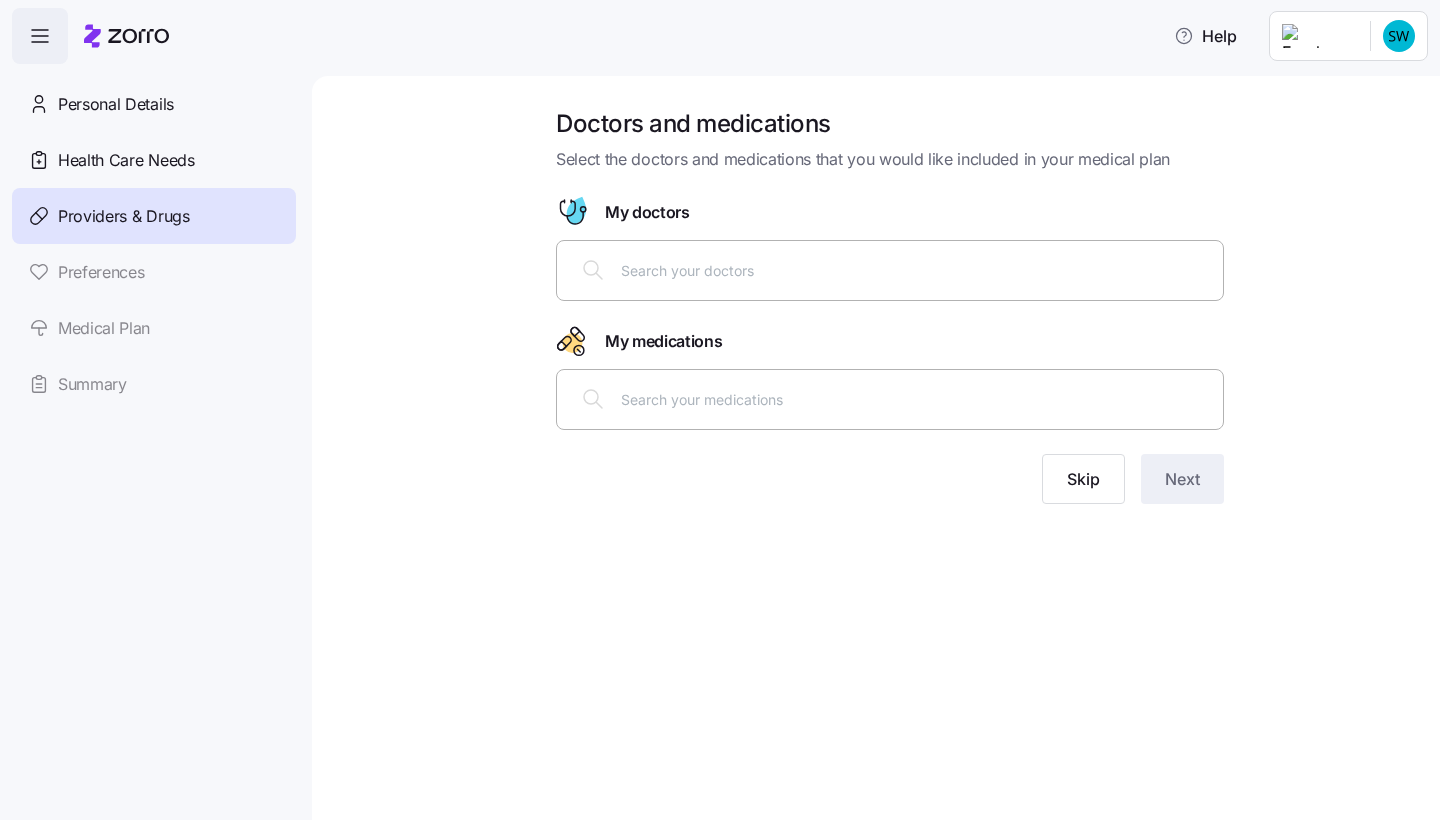click on "My doctors" at bounding box center [890, 212] 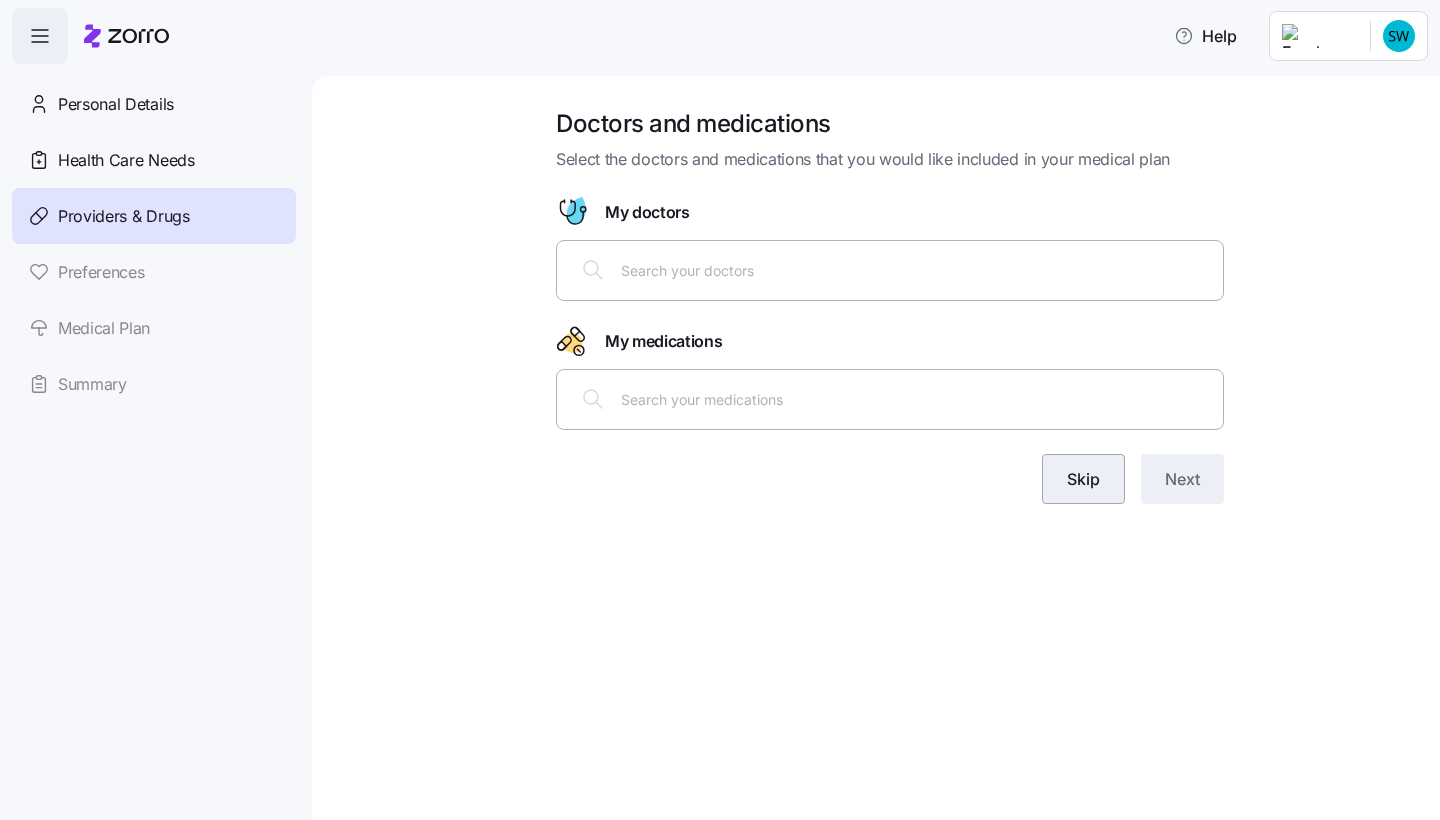 click on "Skip" at bounding box center (1083, 479) 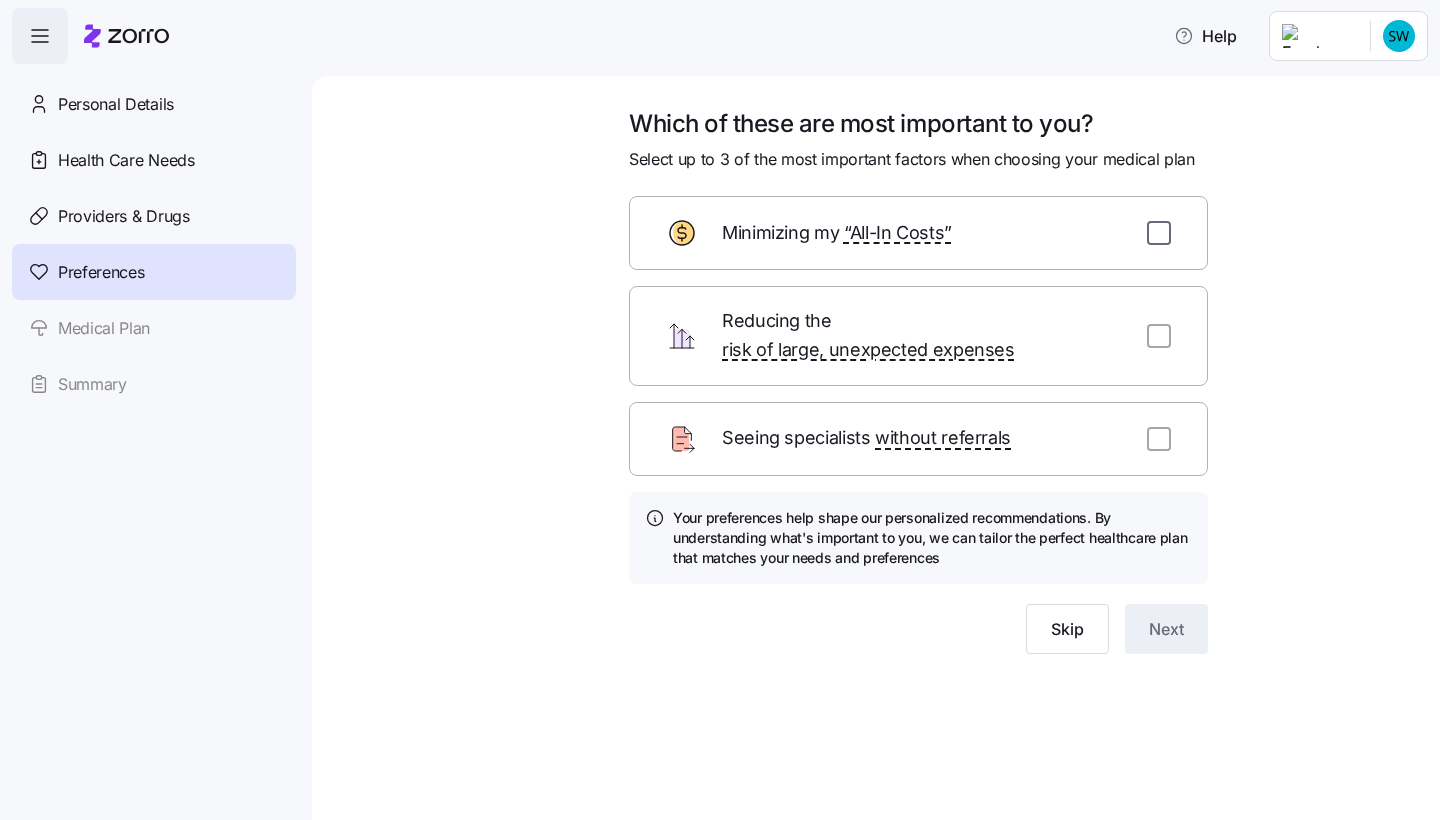 click at bounding box center (1159, 233) 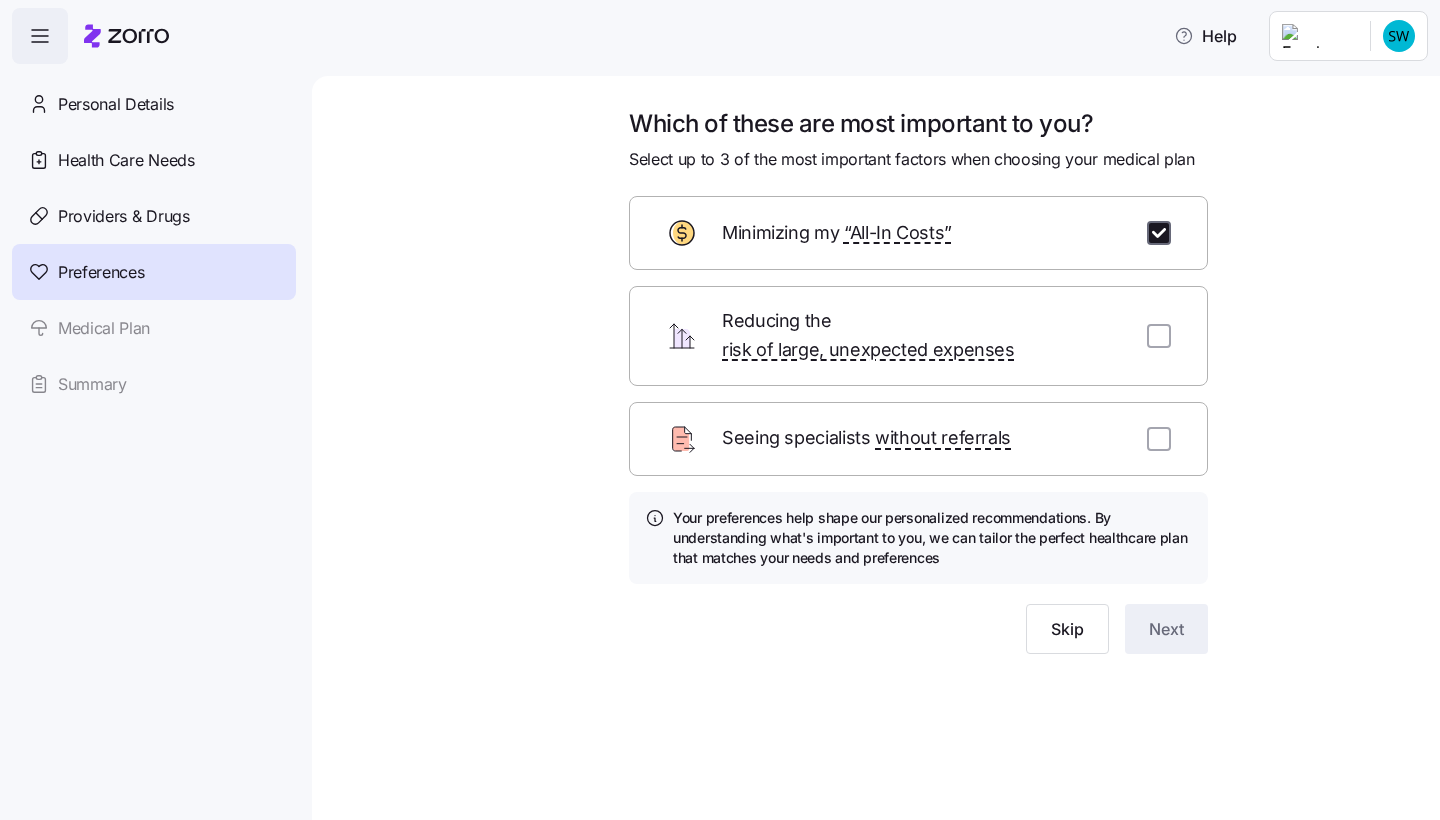 checkbox on "true" 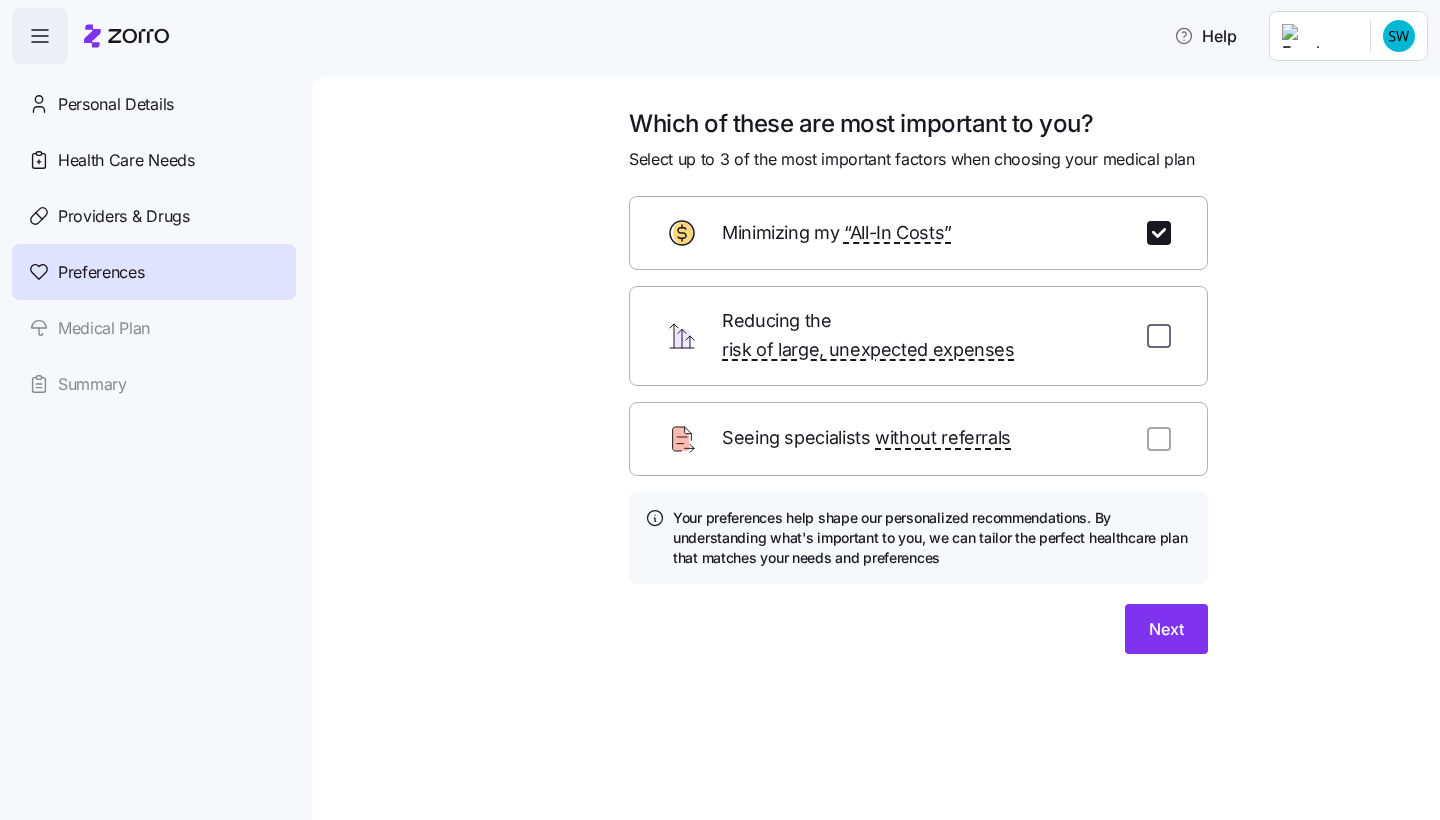 click at bounding box center (1159, 336) 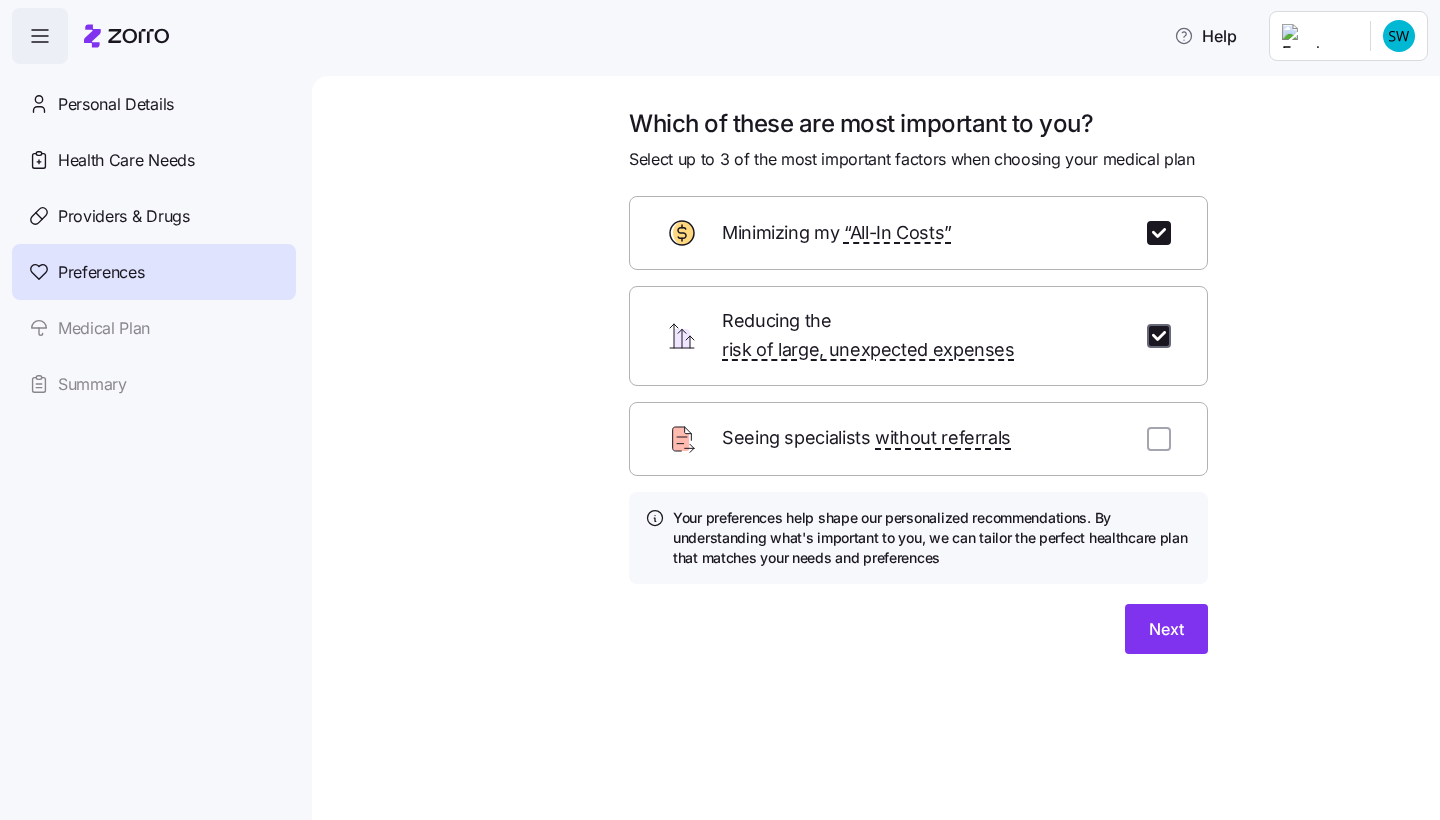 checkbox on "true" 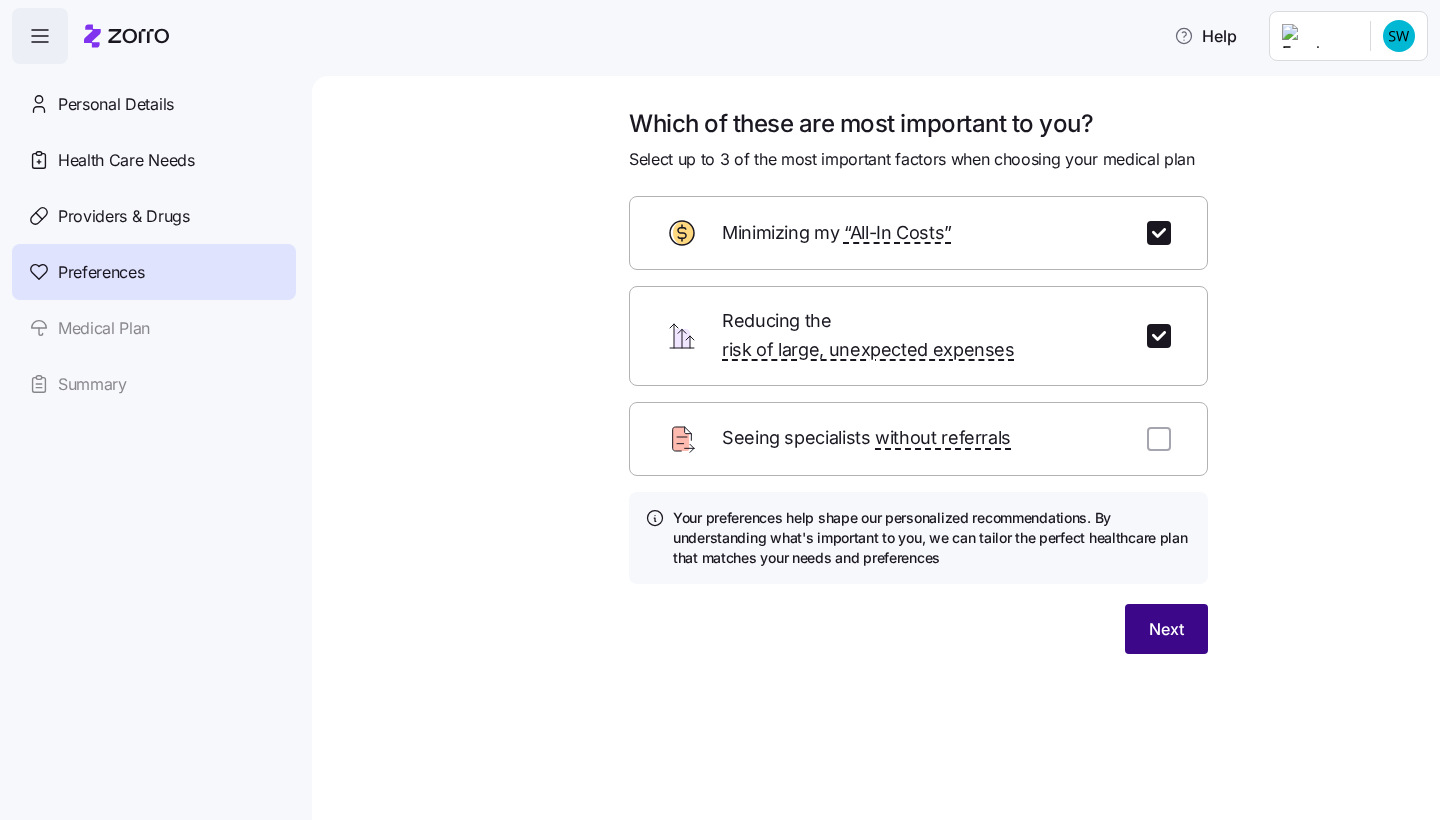 click on "Next" at bounding box center (1166, 629) 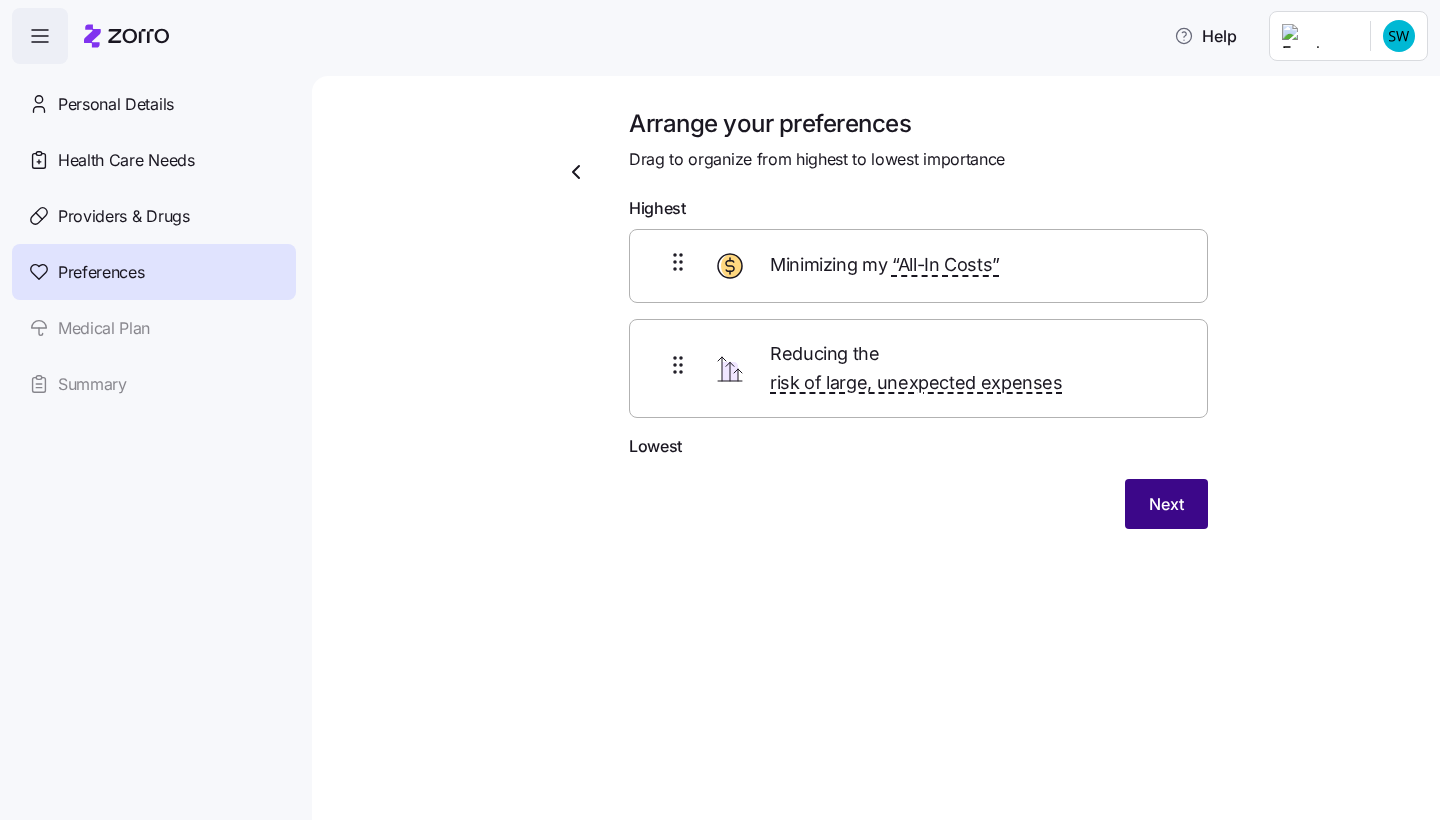 click on "Next" at bounding box center (1166, 504) 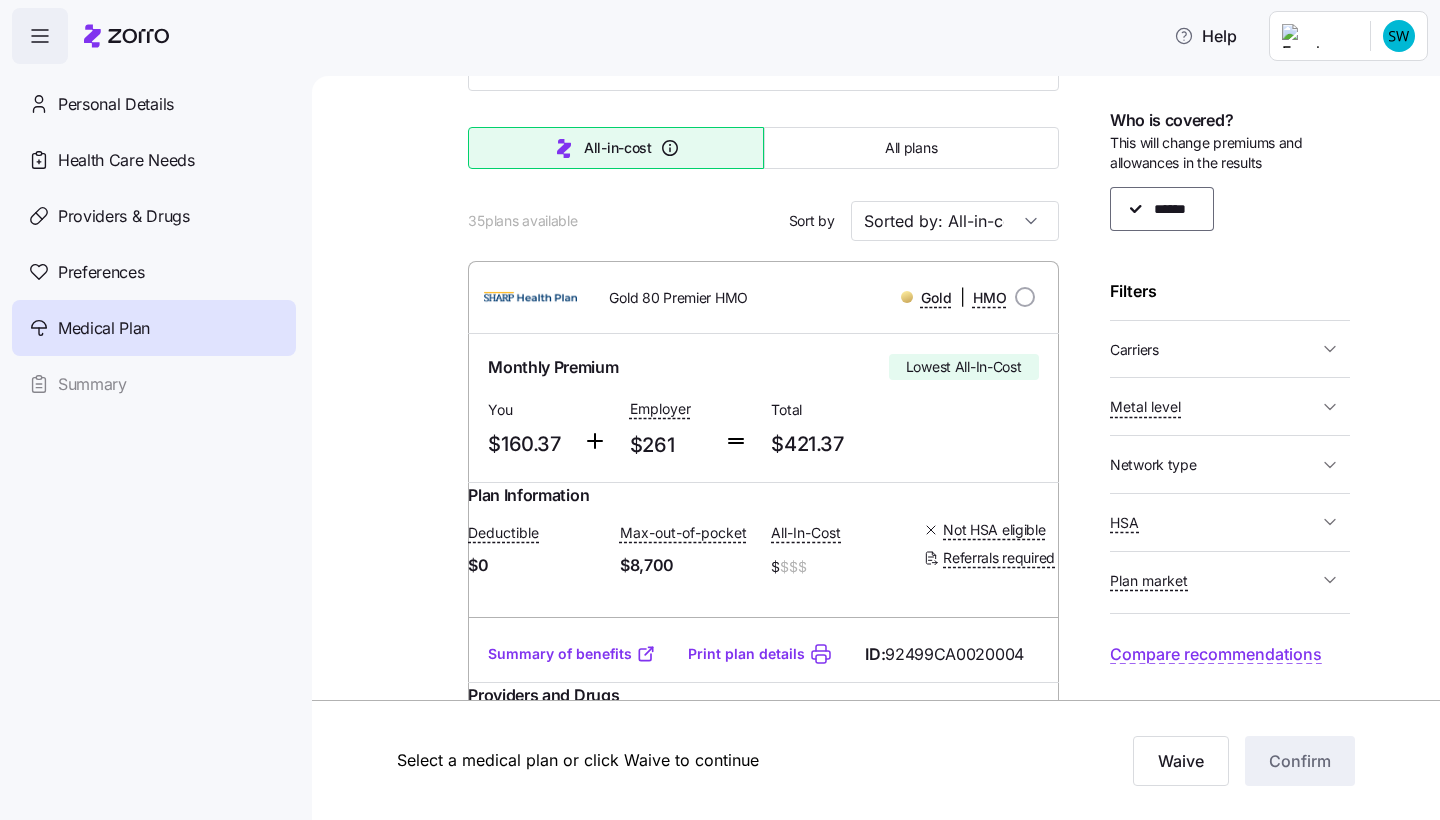 scroll, scrollTop: 126, scrollLeft: 0, axis: vertical 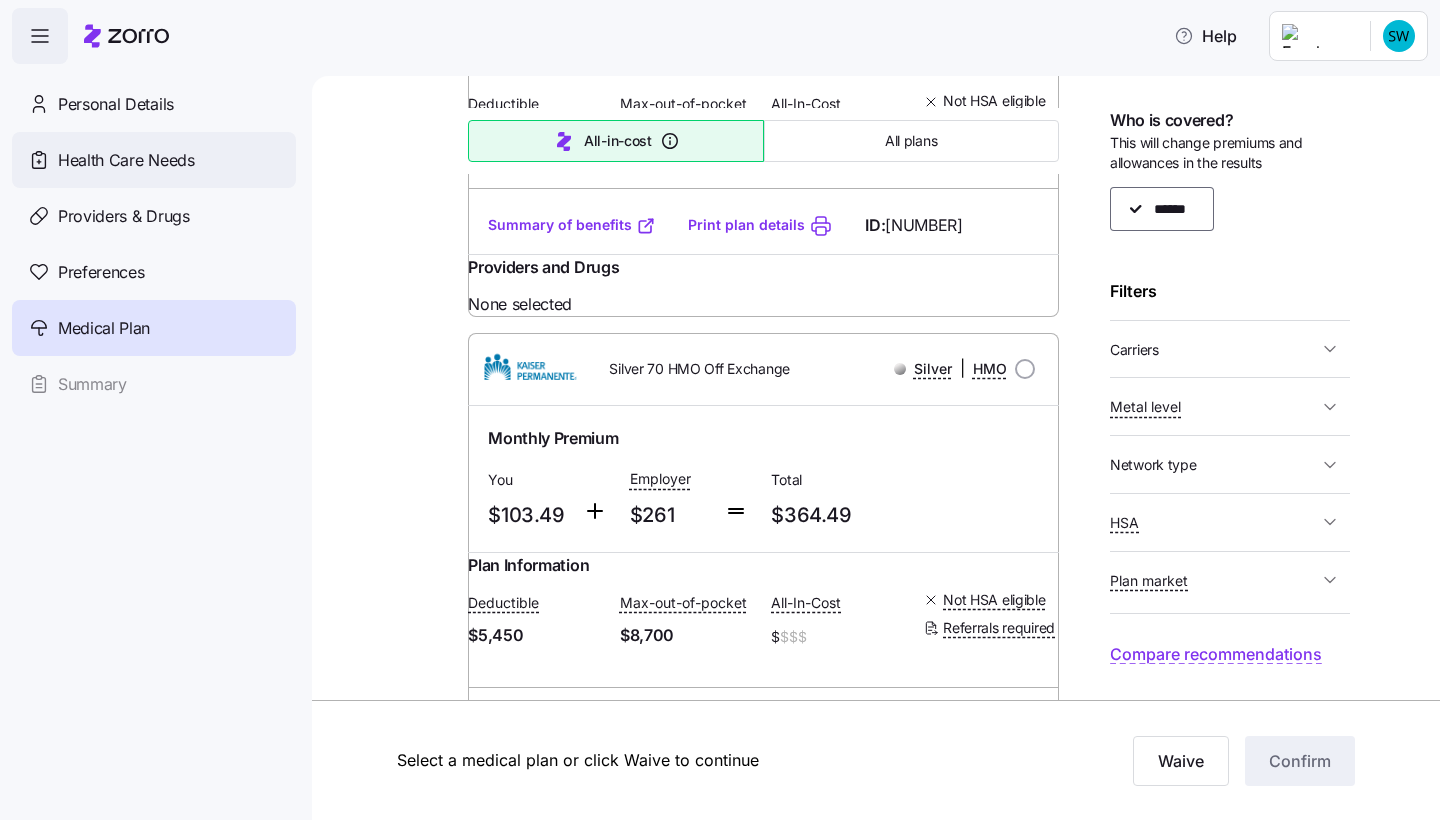 click on "Health Care Needs" at bounding box center (126, 160) 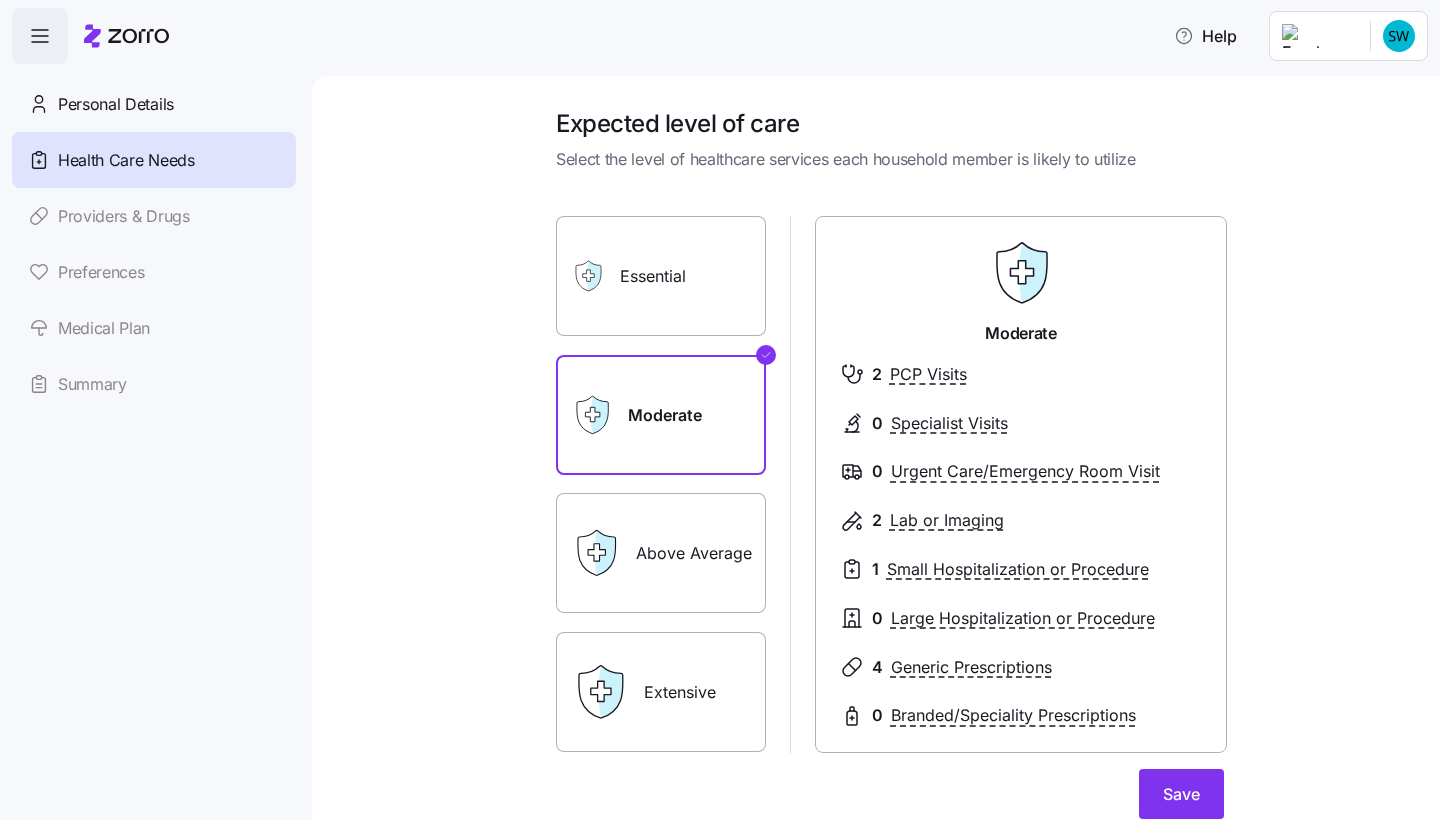 click on "Essential" at bounding box center (661, 276) 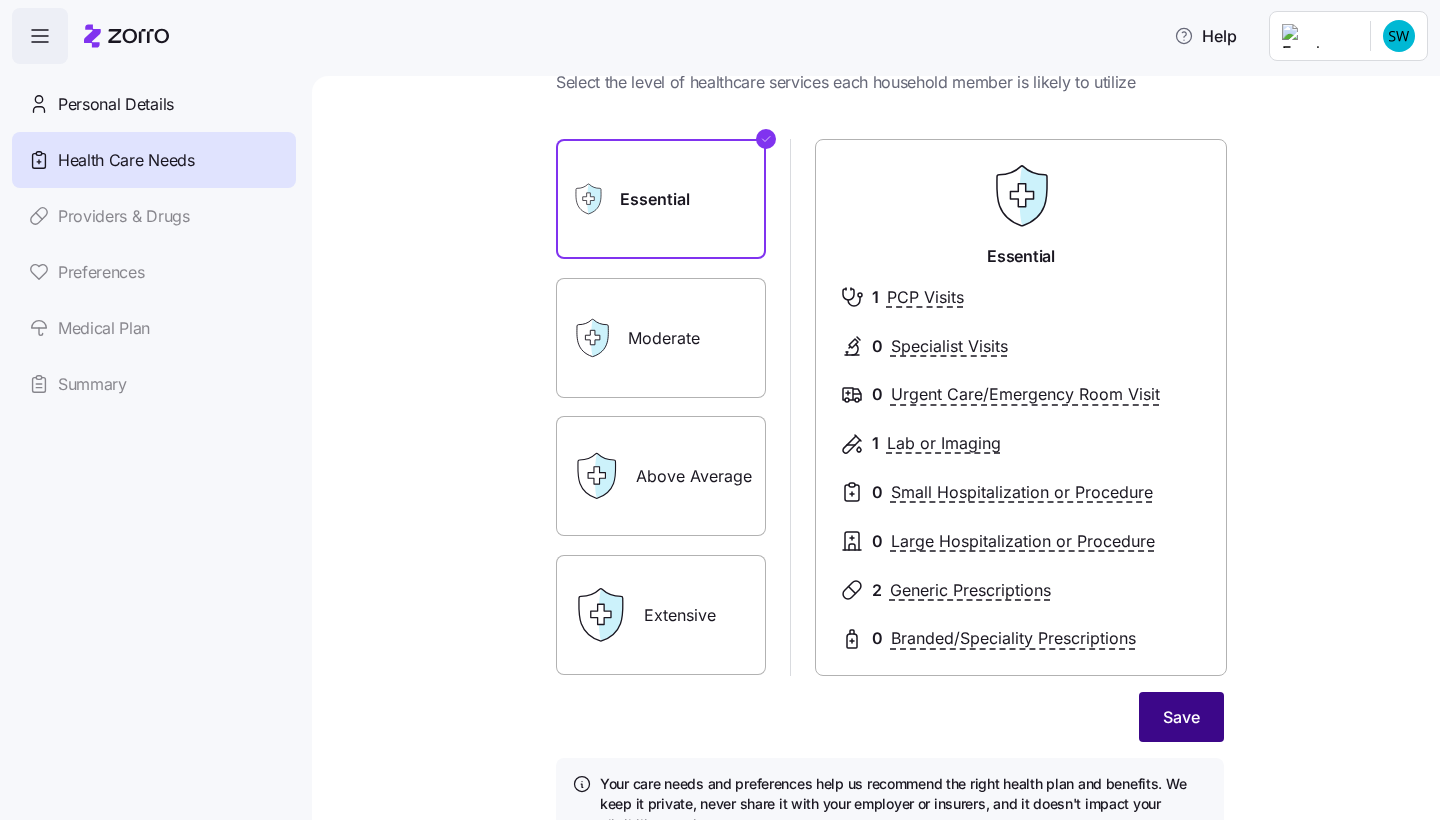 scroll, scrollTop: 81, scrollLeft: 0, axis: vertical 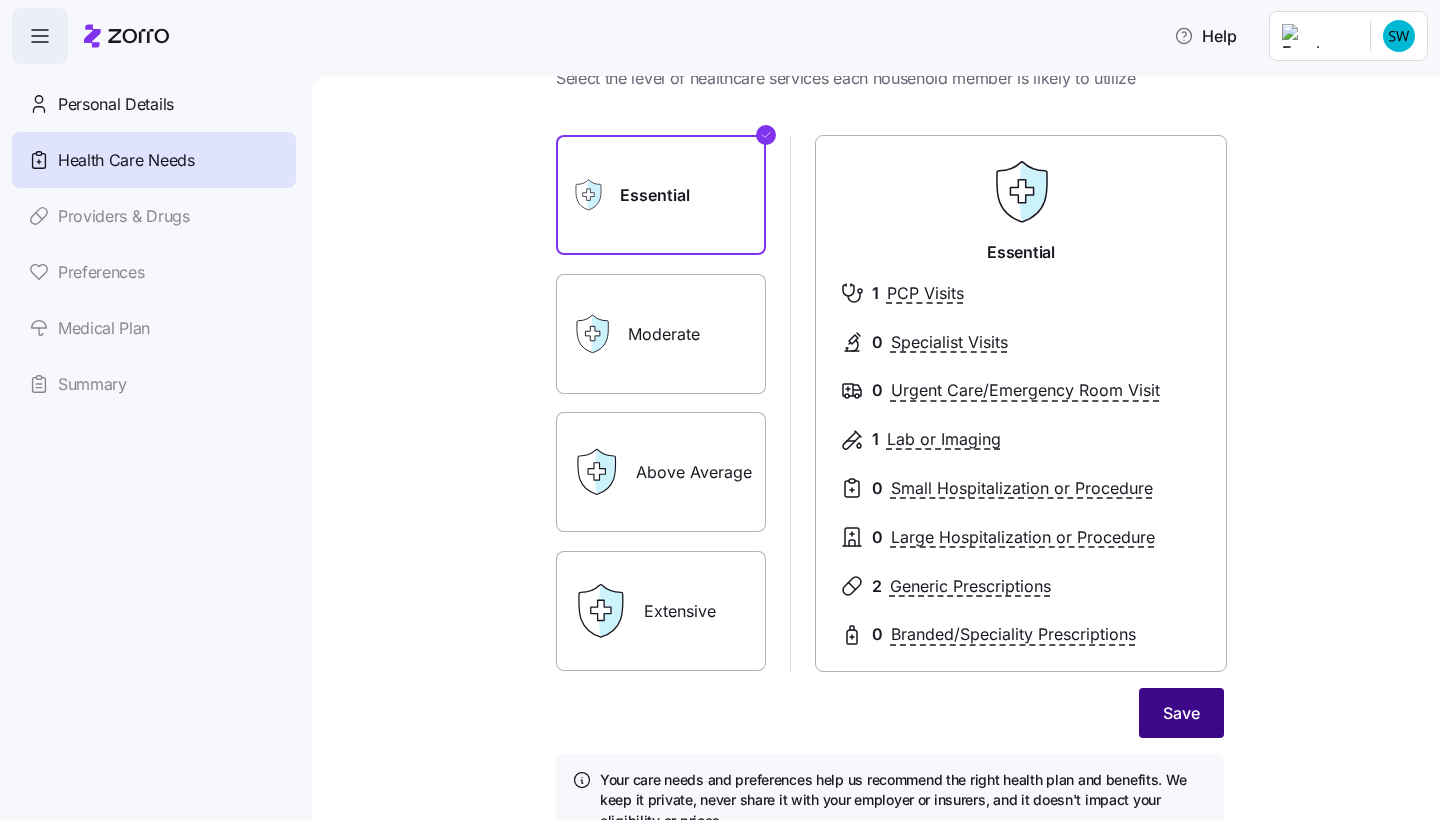 click on "Save" at bounding box center [1181, 713] 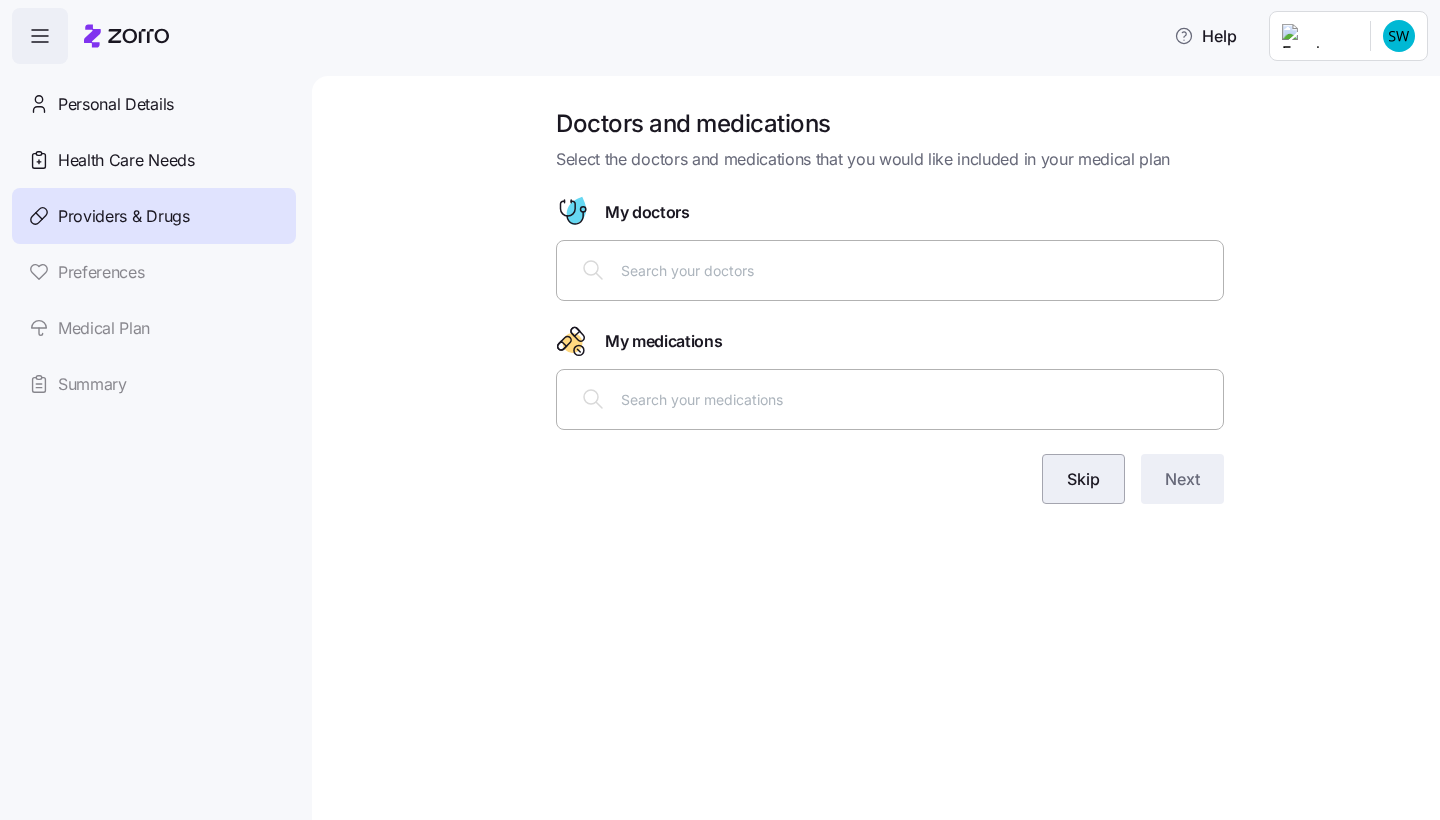 click on "Skip" at bounding box center (1083, 479) 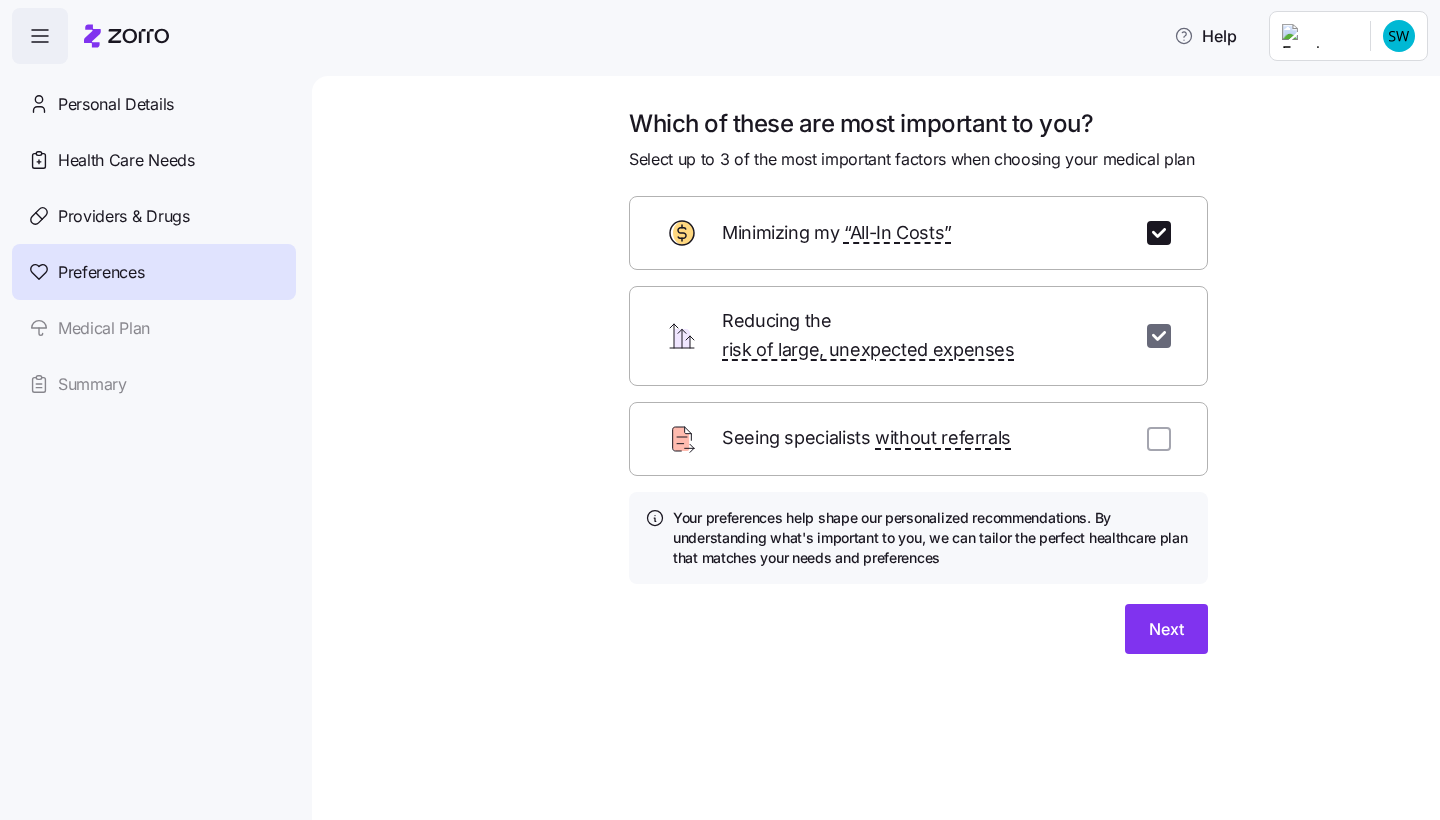 click at bounding box center [1159, 336] 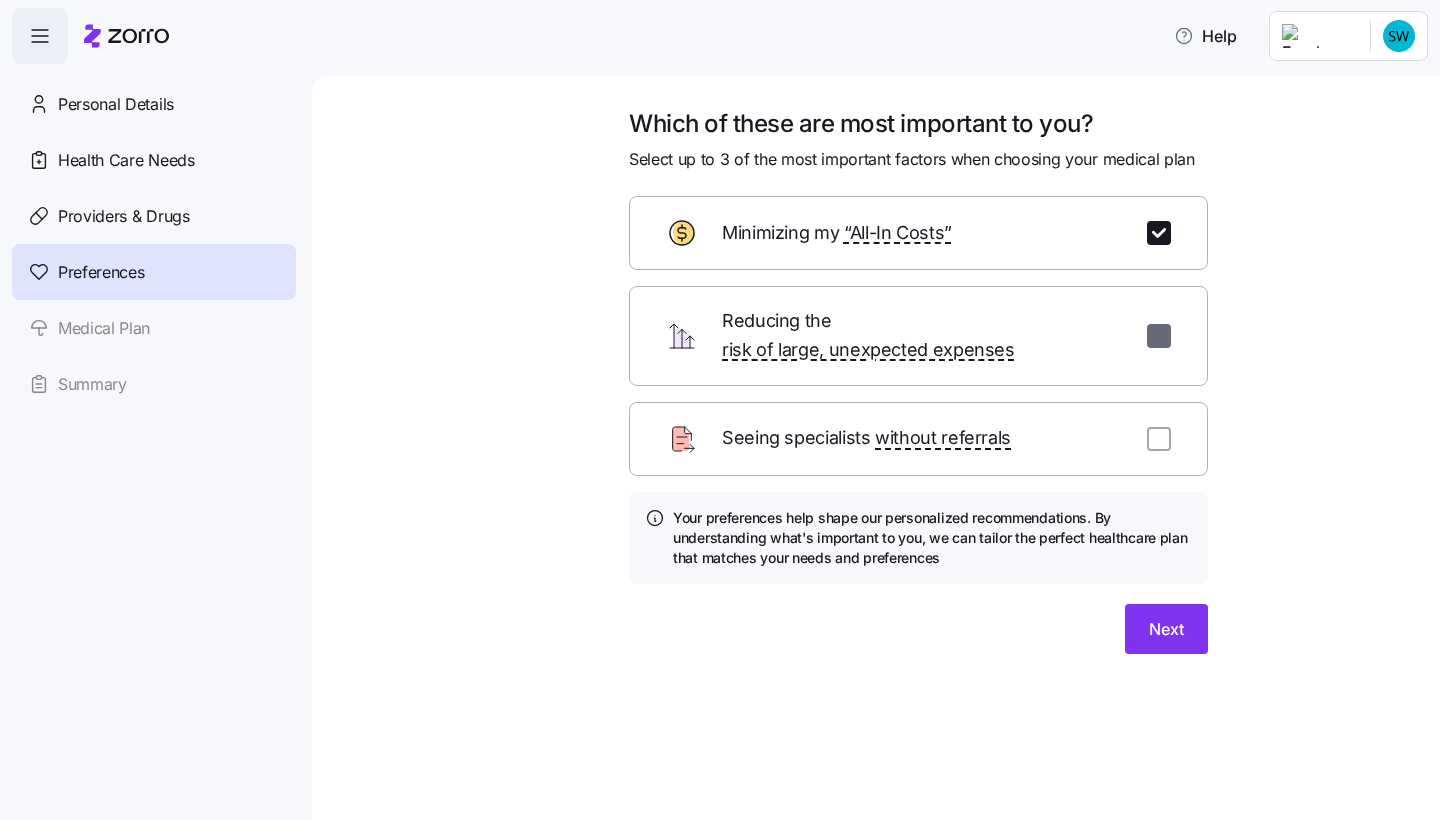 checkbox on "false" 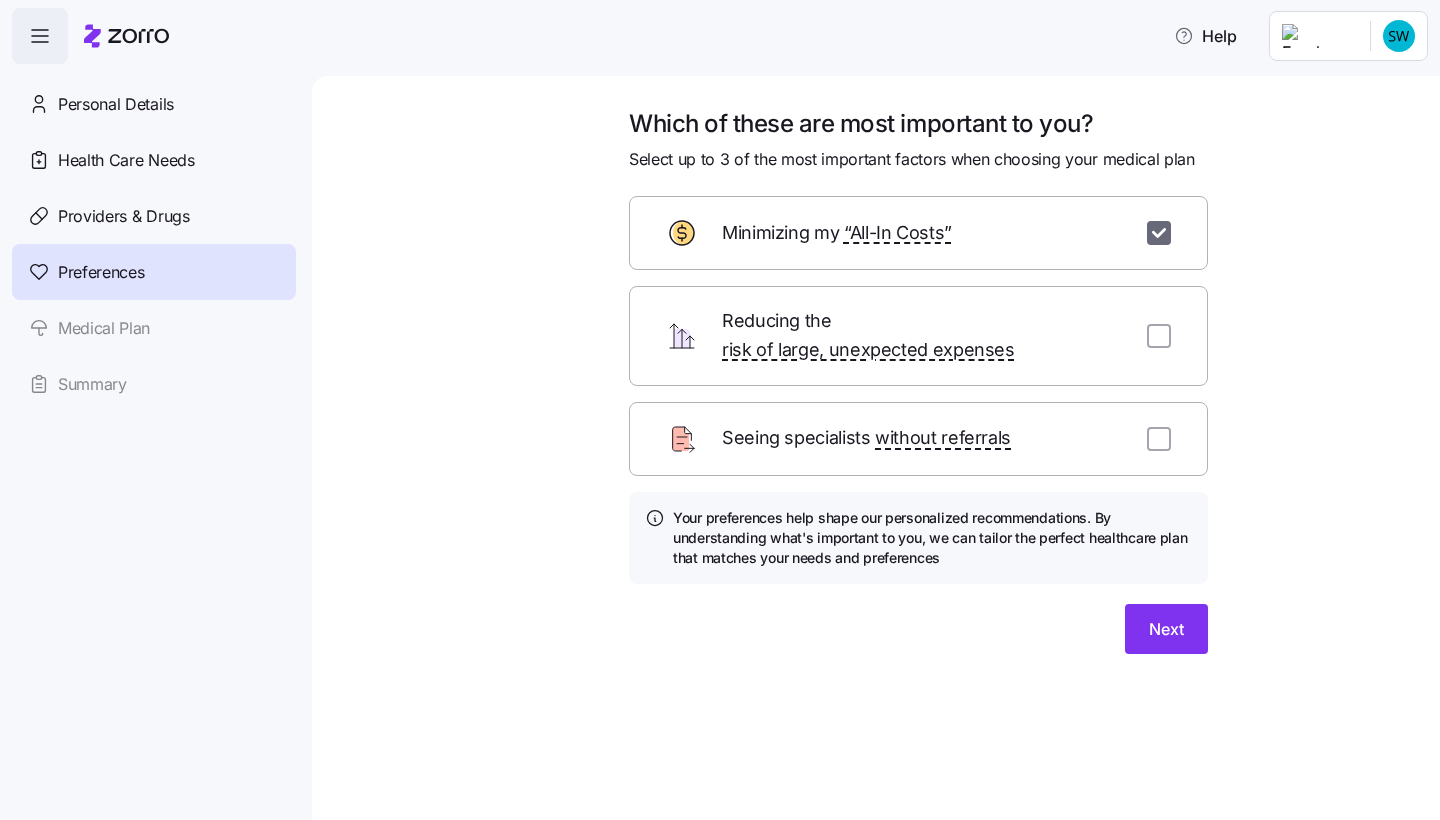 click at bounding box center [1159, 233] 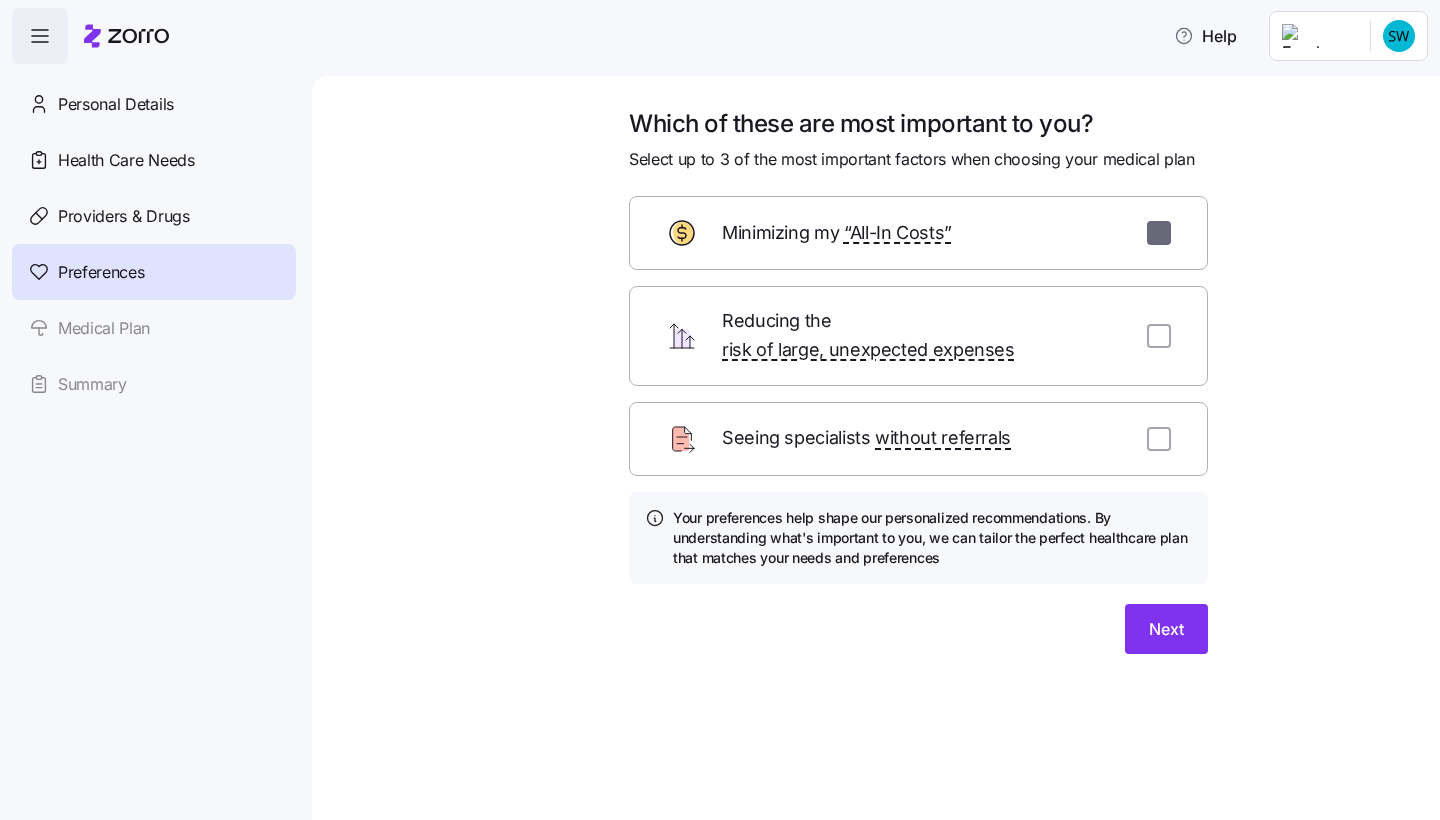 checkbox on "false" 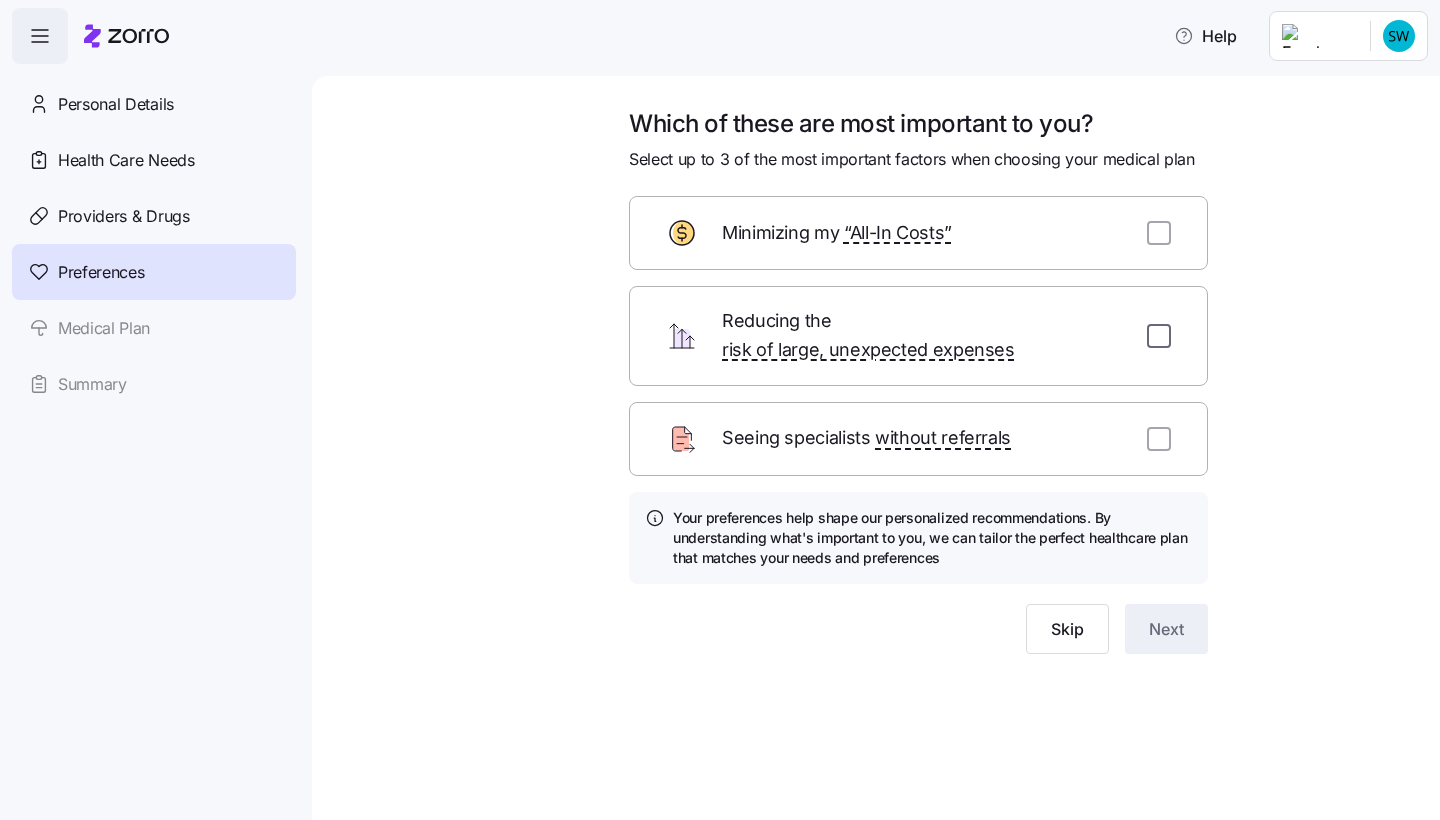 click at bounding box center (1159, 336) 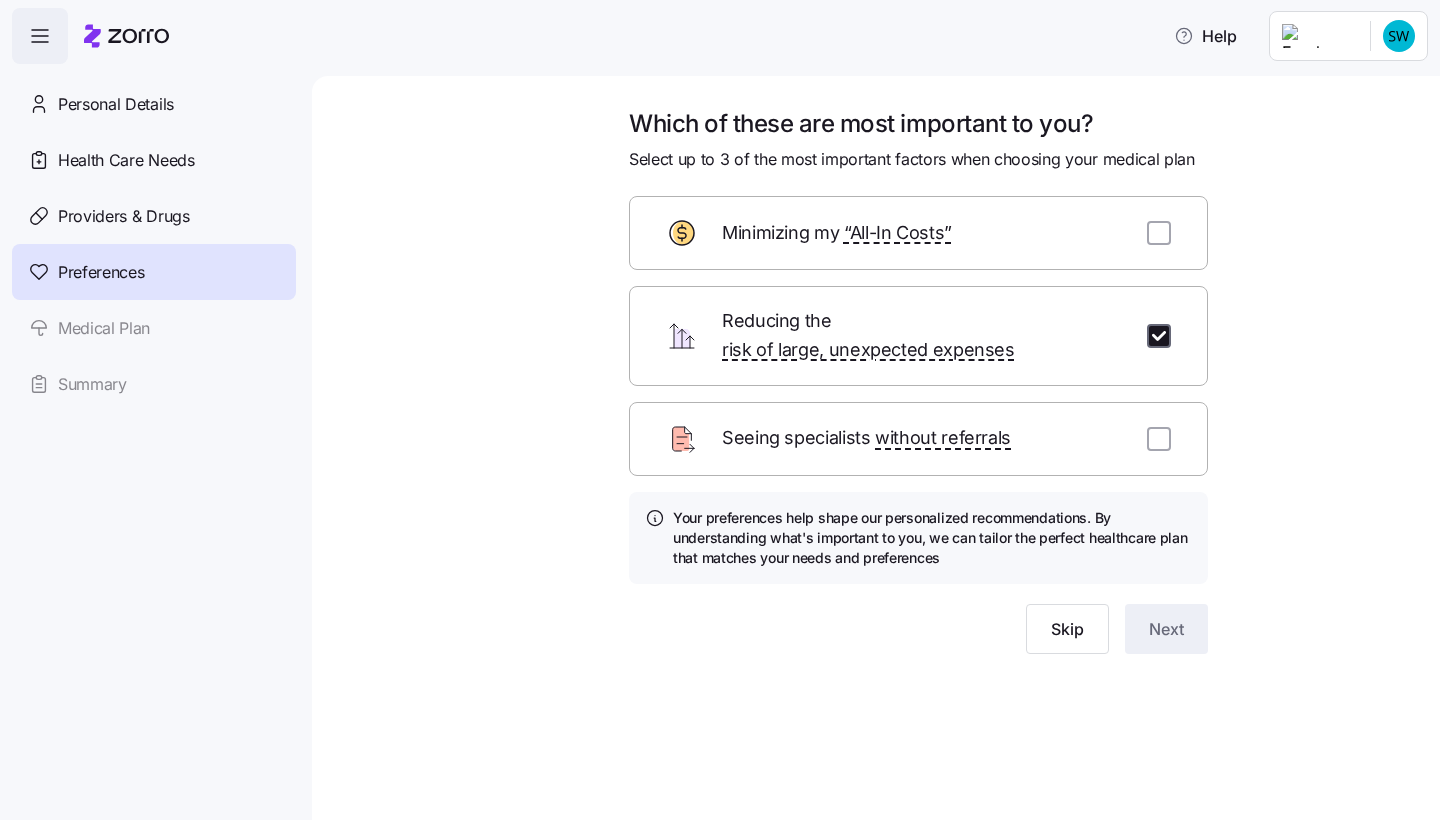 checkbox on "true" 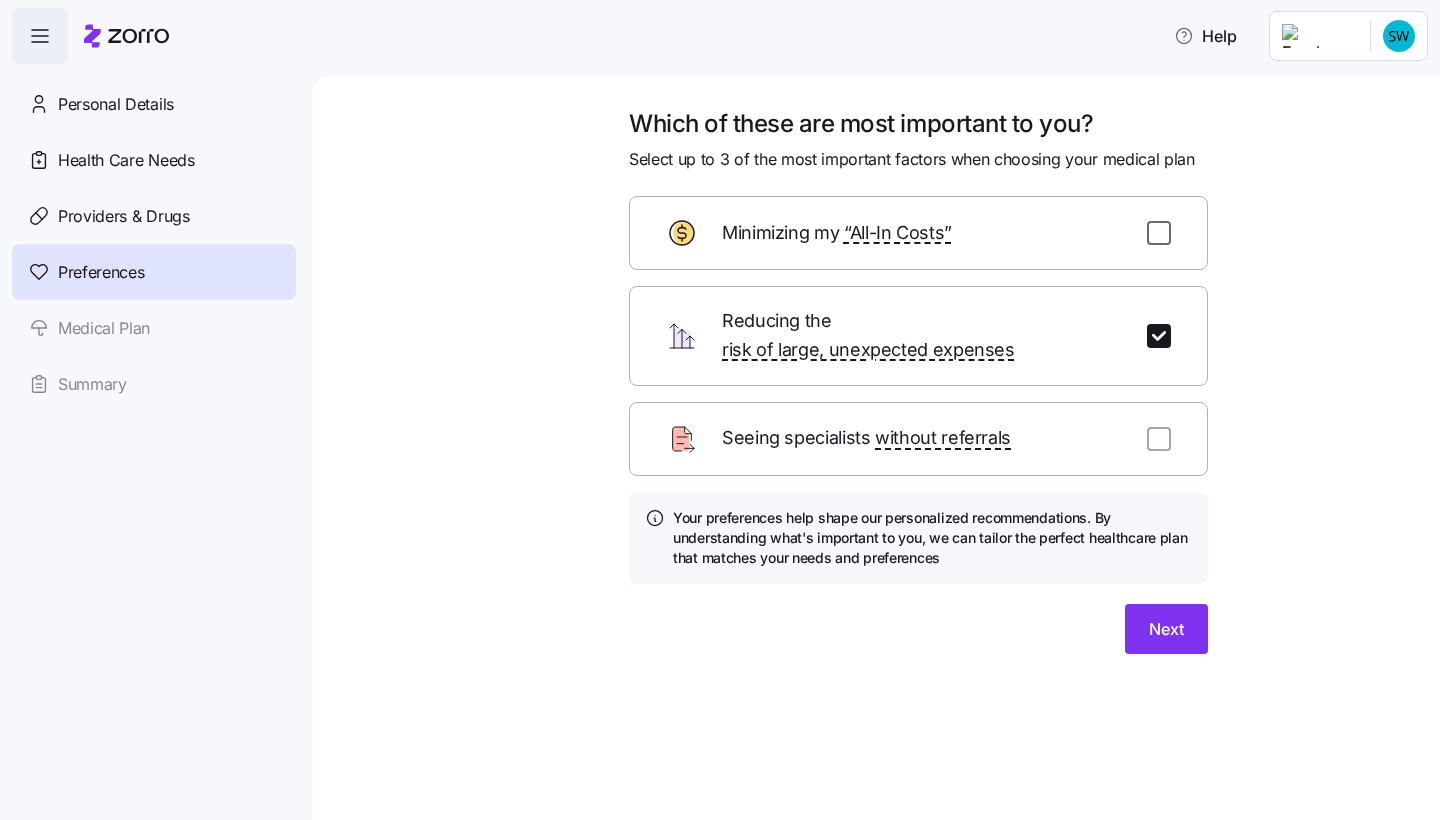 click at bounding box center [1159, 233] 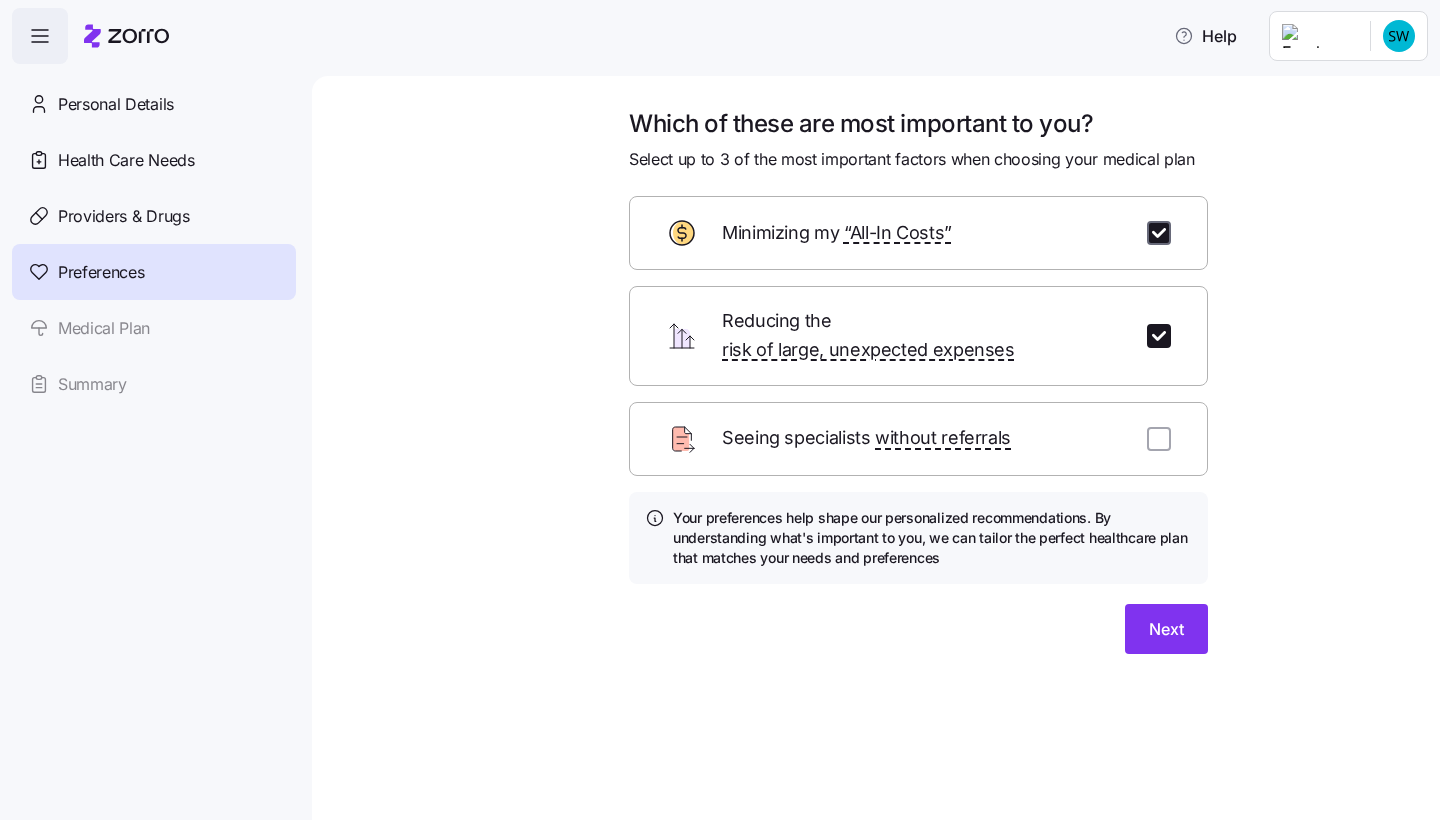 checkbox on "true" 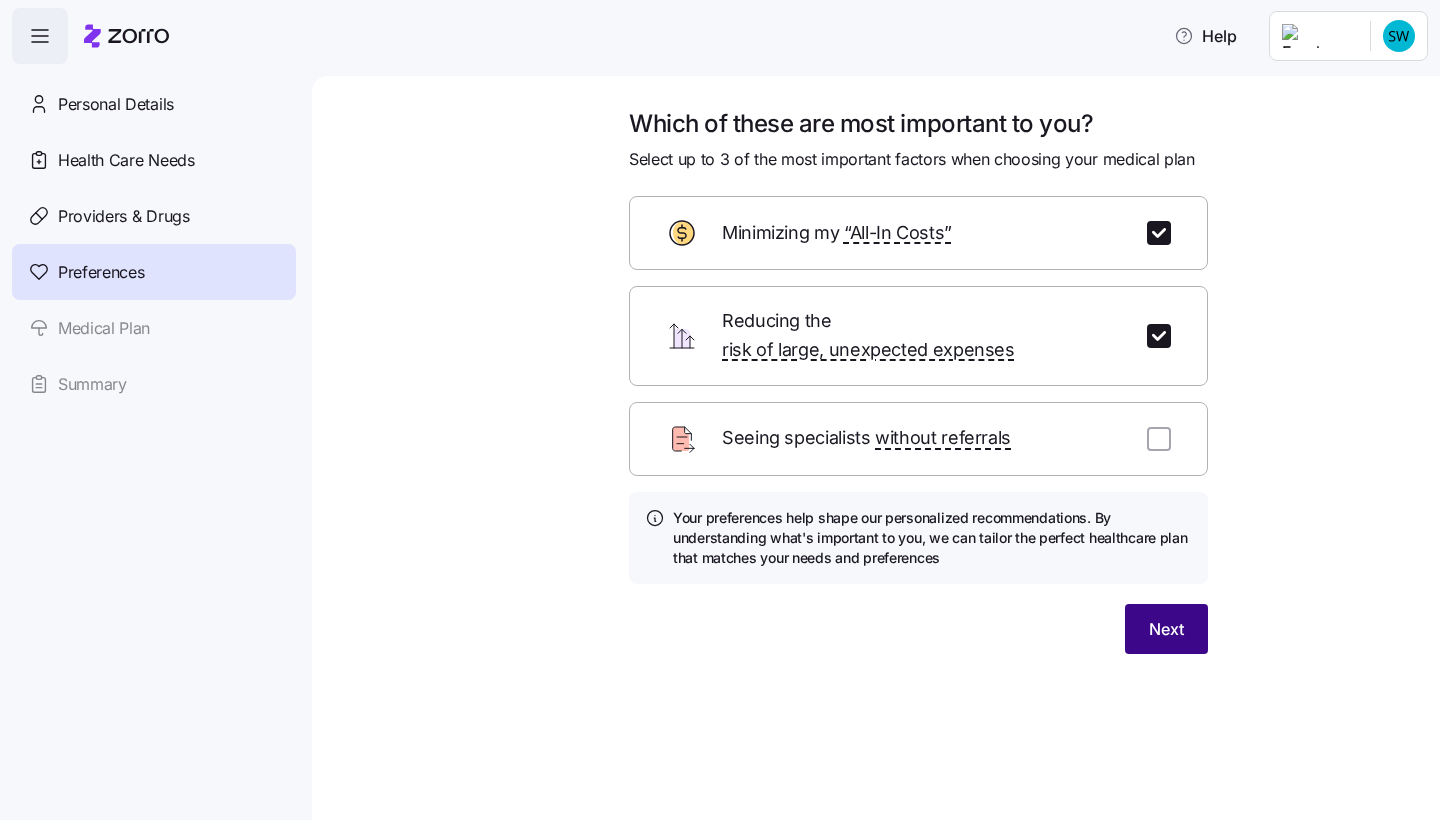 click on "Next" at bounding box center (1166, 629) 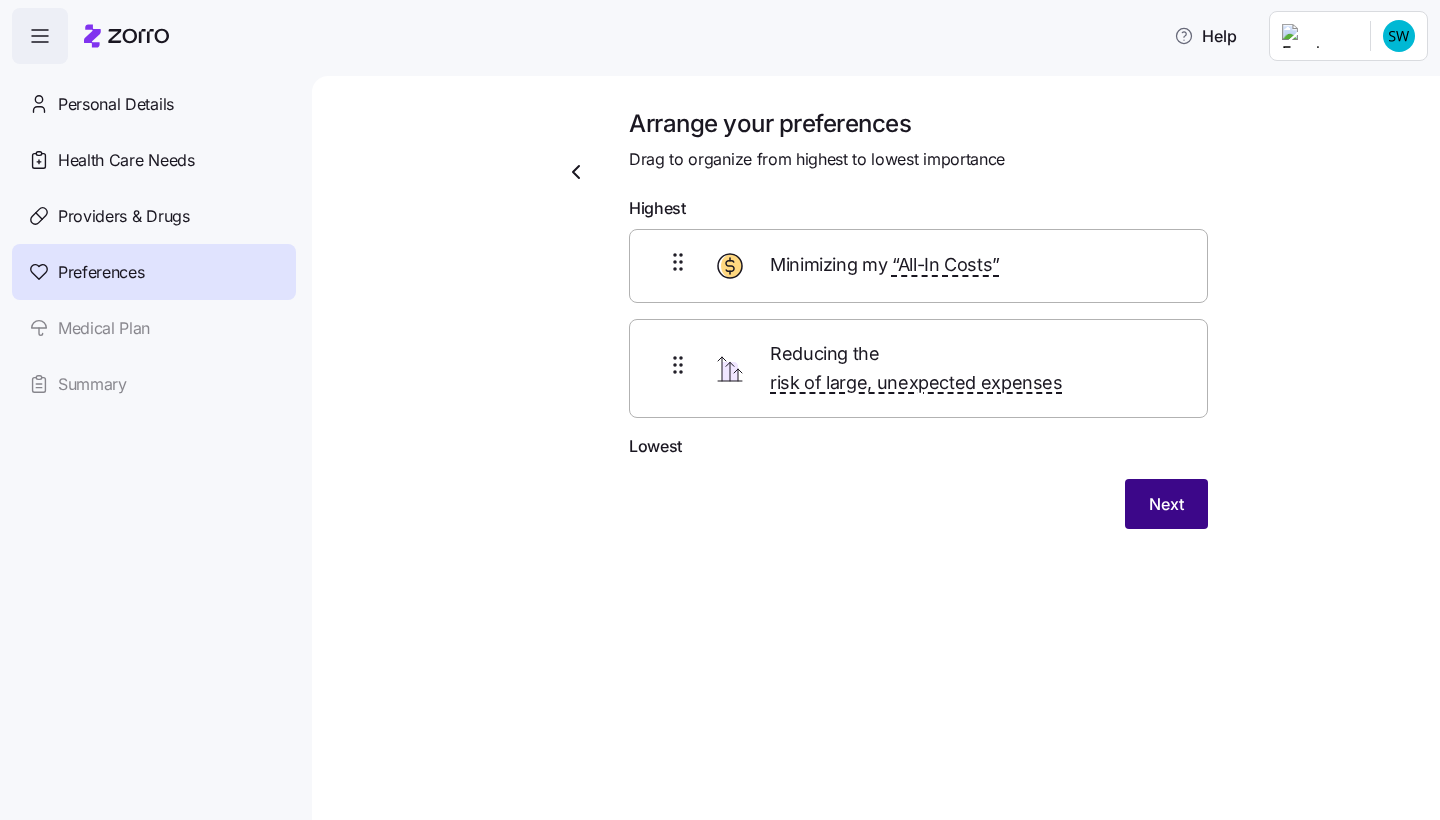 click on "Next" at bounding box center (1166, 504) 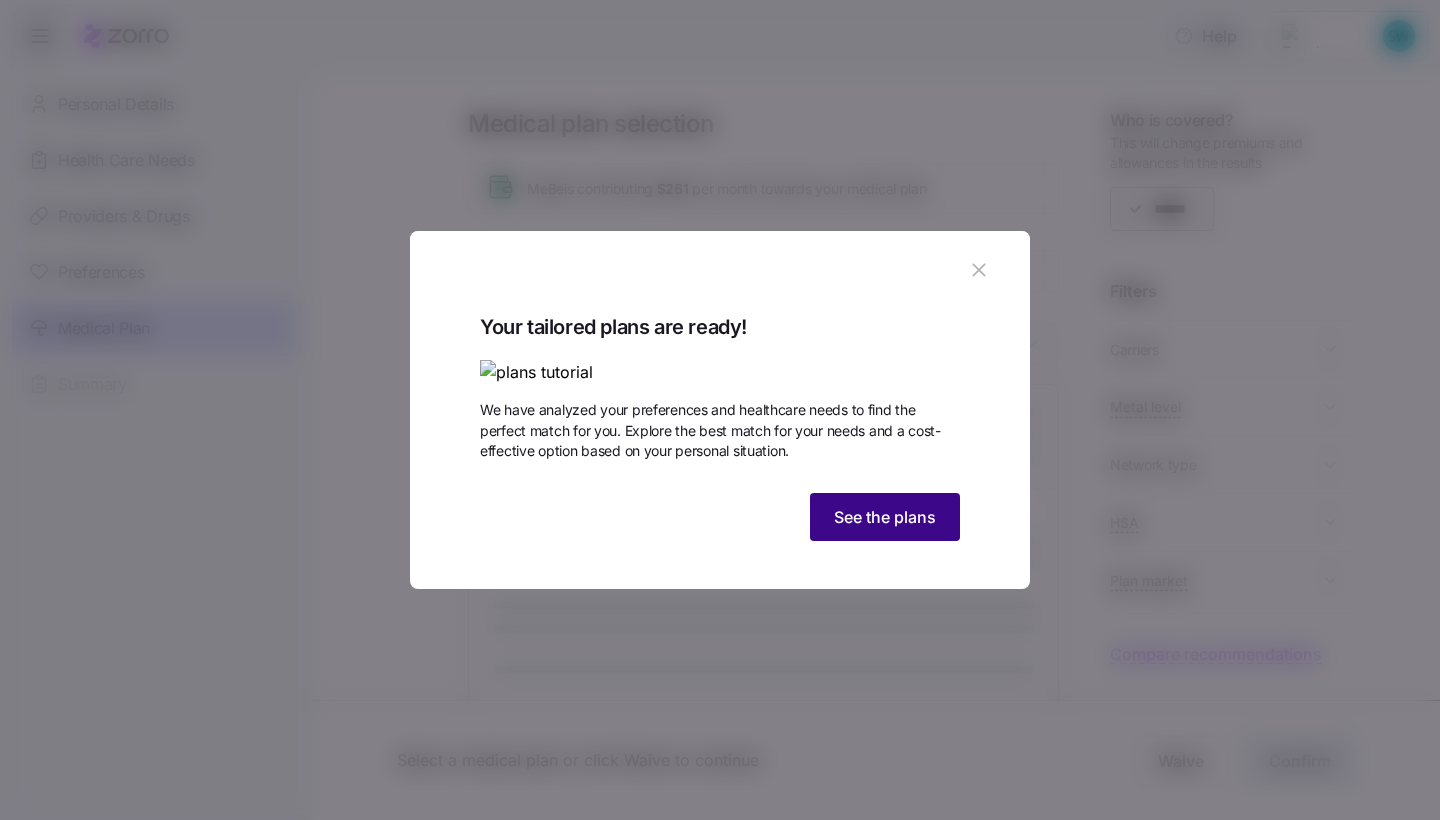 click on "See the plans" at bounding box center [885, 517] 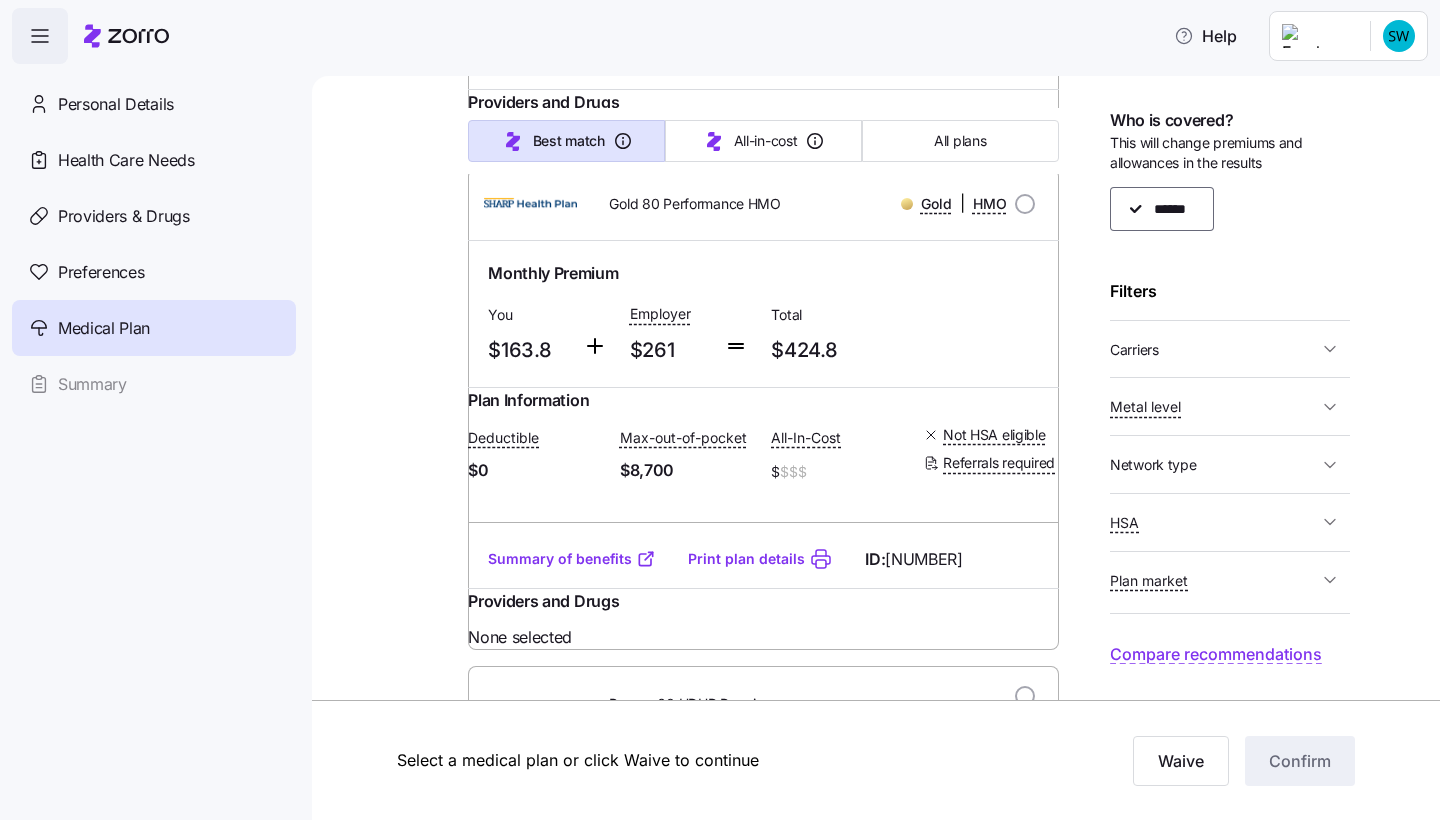 scroll, scrollTop: 5740, scrollLeft: 0, axis: vertical 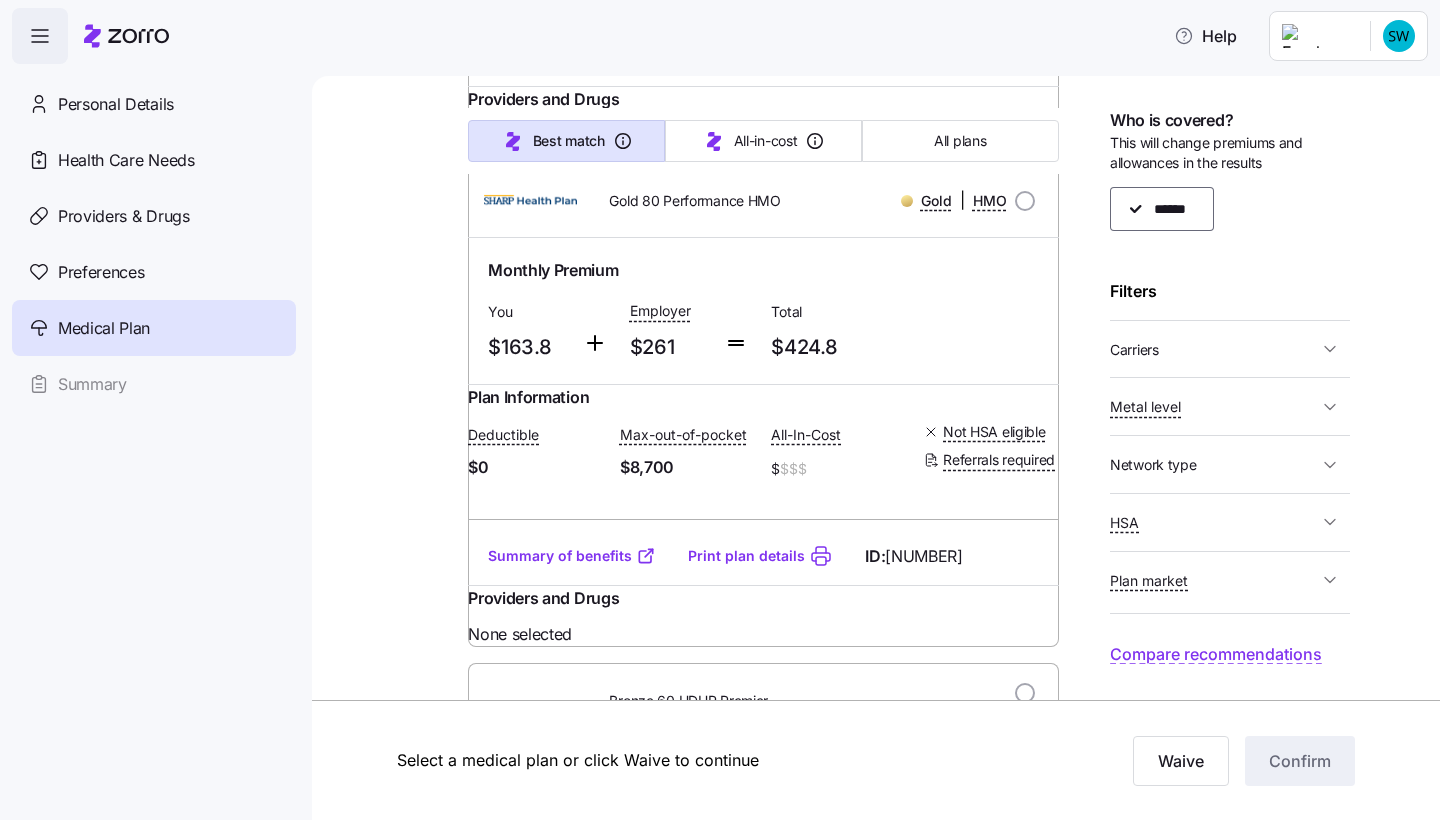 click on "[LAST] [FIRST] , [DATE] , [NUMBER], [CITY], [STATE] [POSTAL CODE], [COUNTRY] ; Who is covered: Me ; Employer contribution: up to $261 Medical Plan Platinum 90 Premier HMO Platinum | HMO Summary of benefits Select Best match Premium Total Premium $476.71 After allowance $215.71 Deductible Individual: Medical $0 Individual: Drug $0 Family: Medical $0 Family: Drug $0 Max Out of Pocket Individual: Medical $4,500 Individual: Drug 0 Family: Medical $9,000 Family: Drug 0 HSA Eligible HSA Eligible No Primary Care" at bounding box center [720, 404] 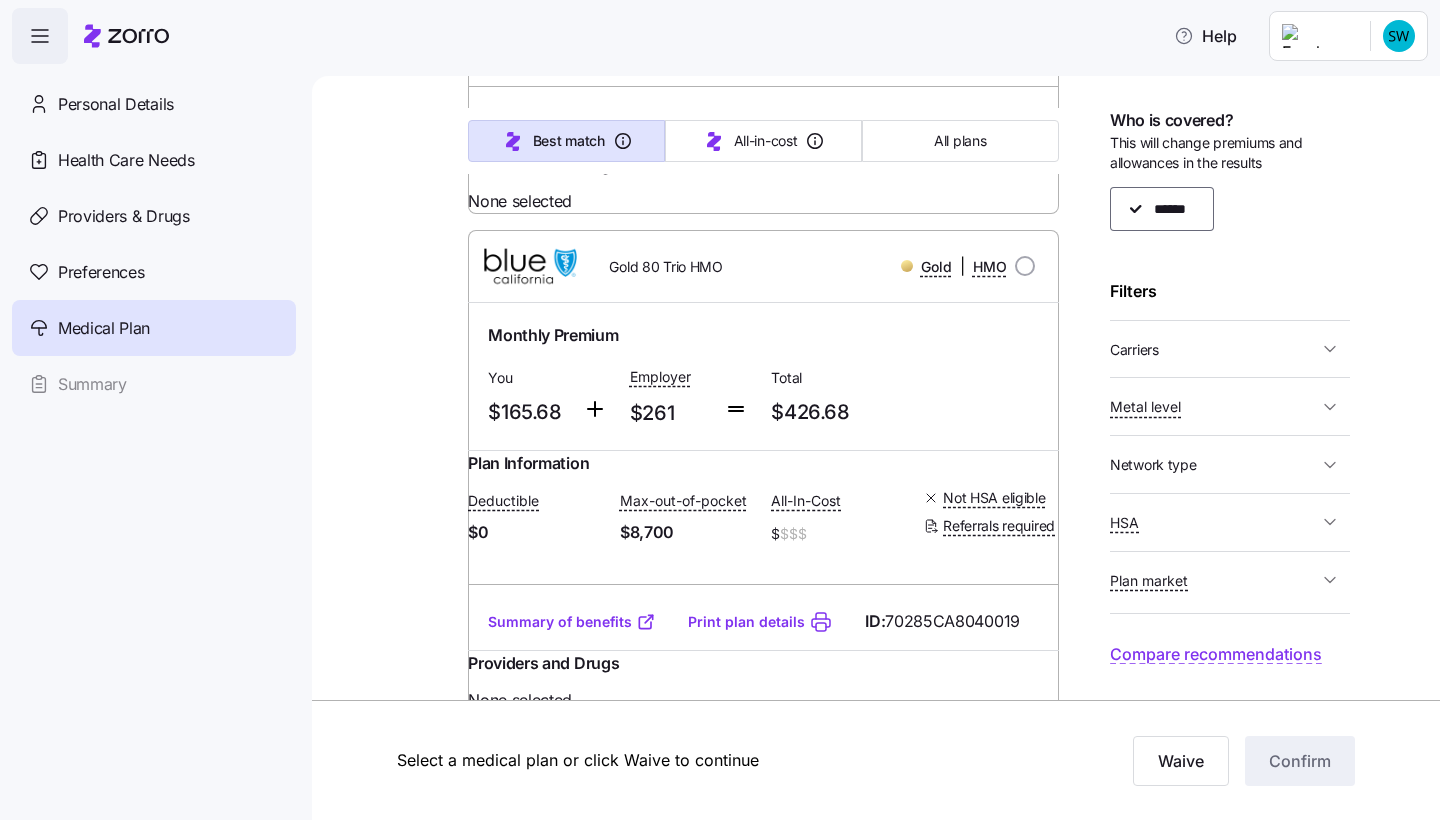 scroll, scrollTop: 1608, scrollLeft: 0, axis: vertical 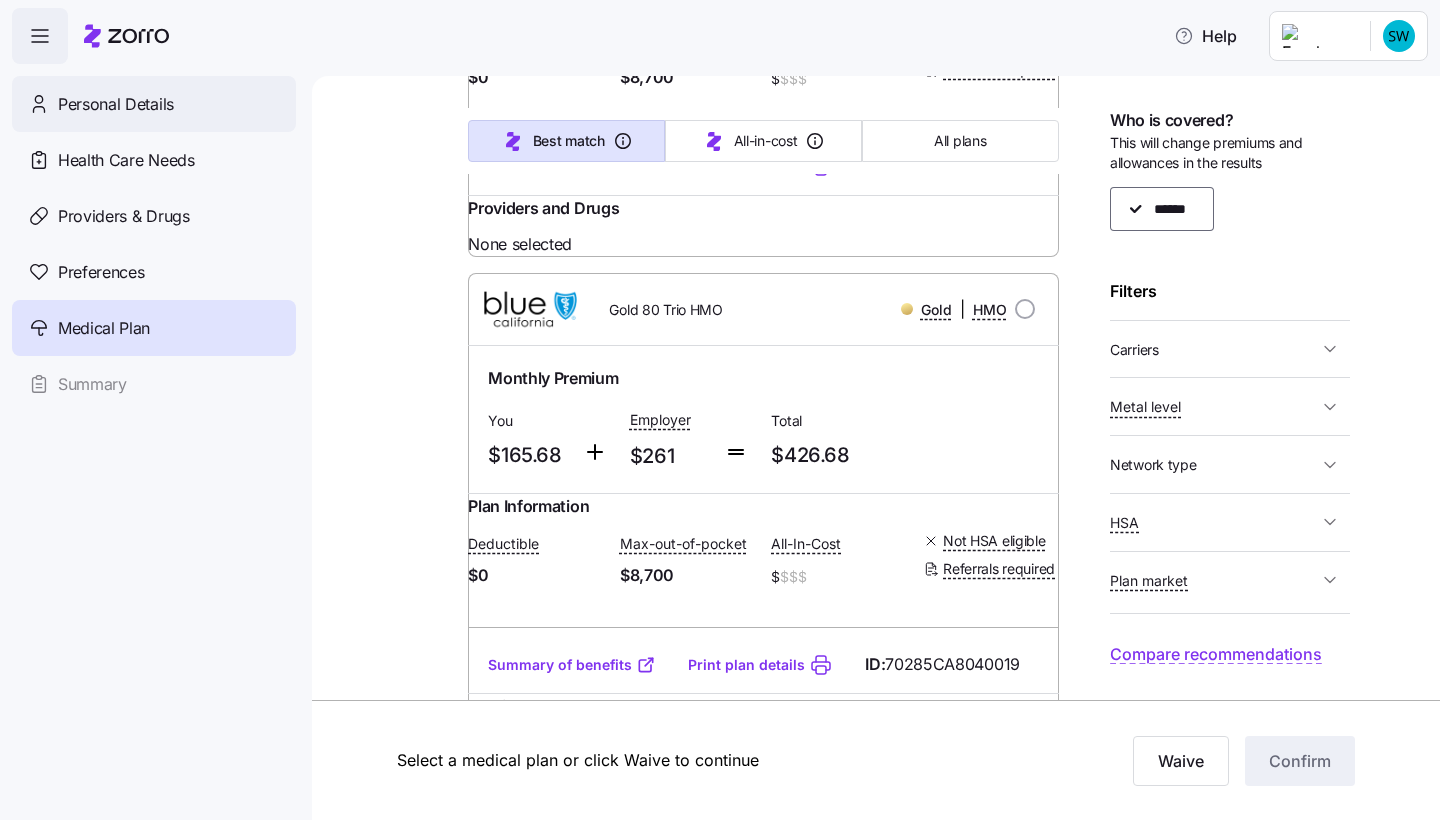 click on "Personal Details" at bounding box center (154, 104) 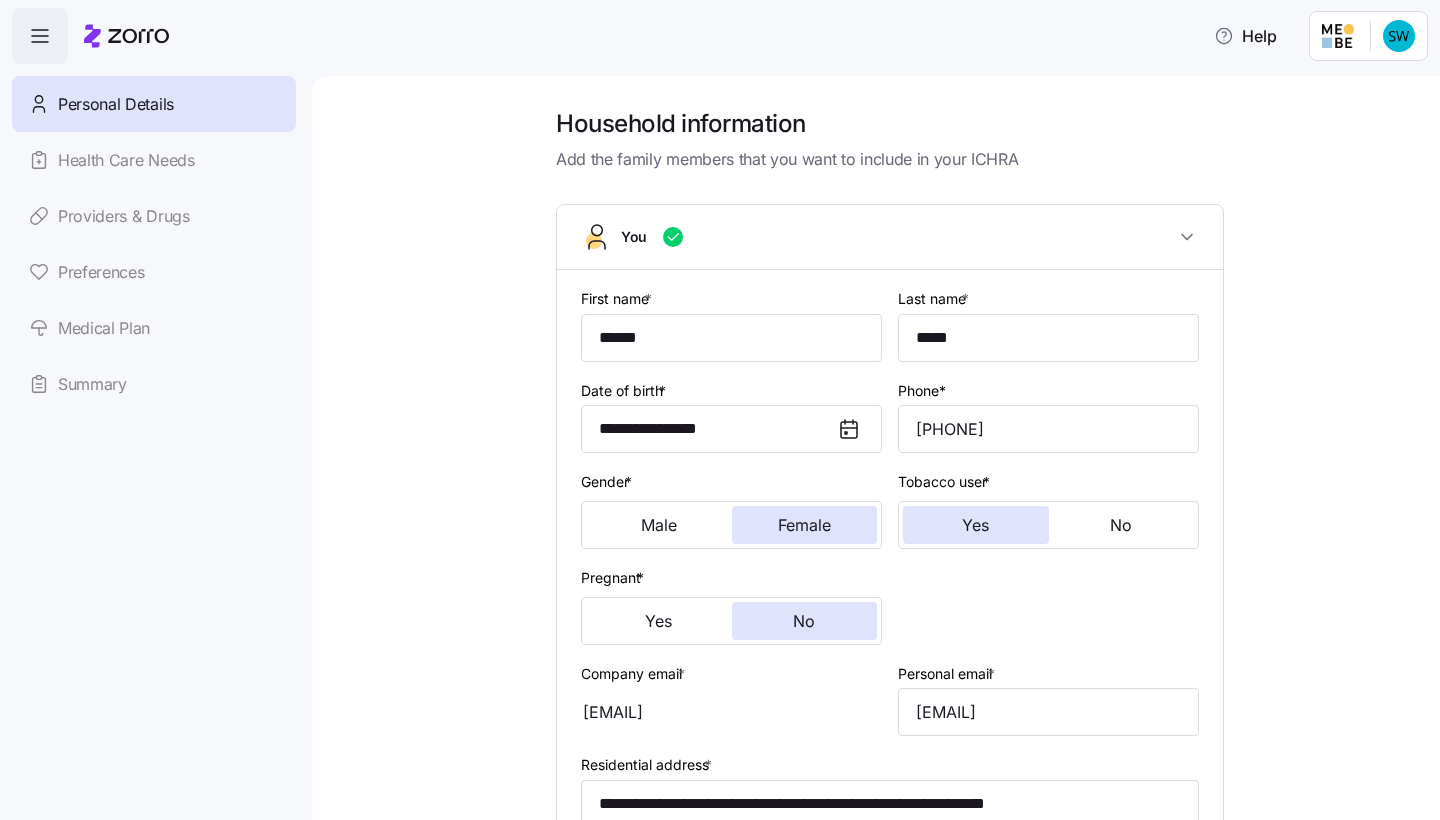 scroll, scrollTop: 0, scrollLeft: 0, axis: both 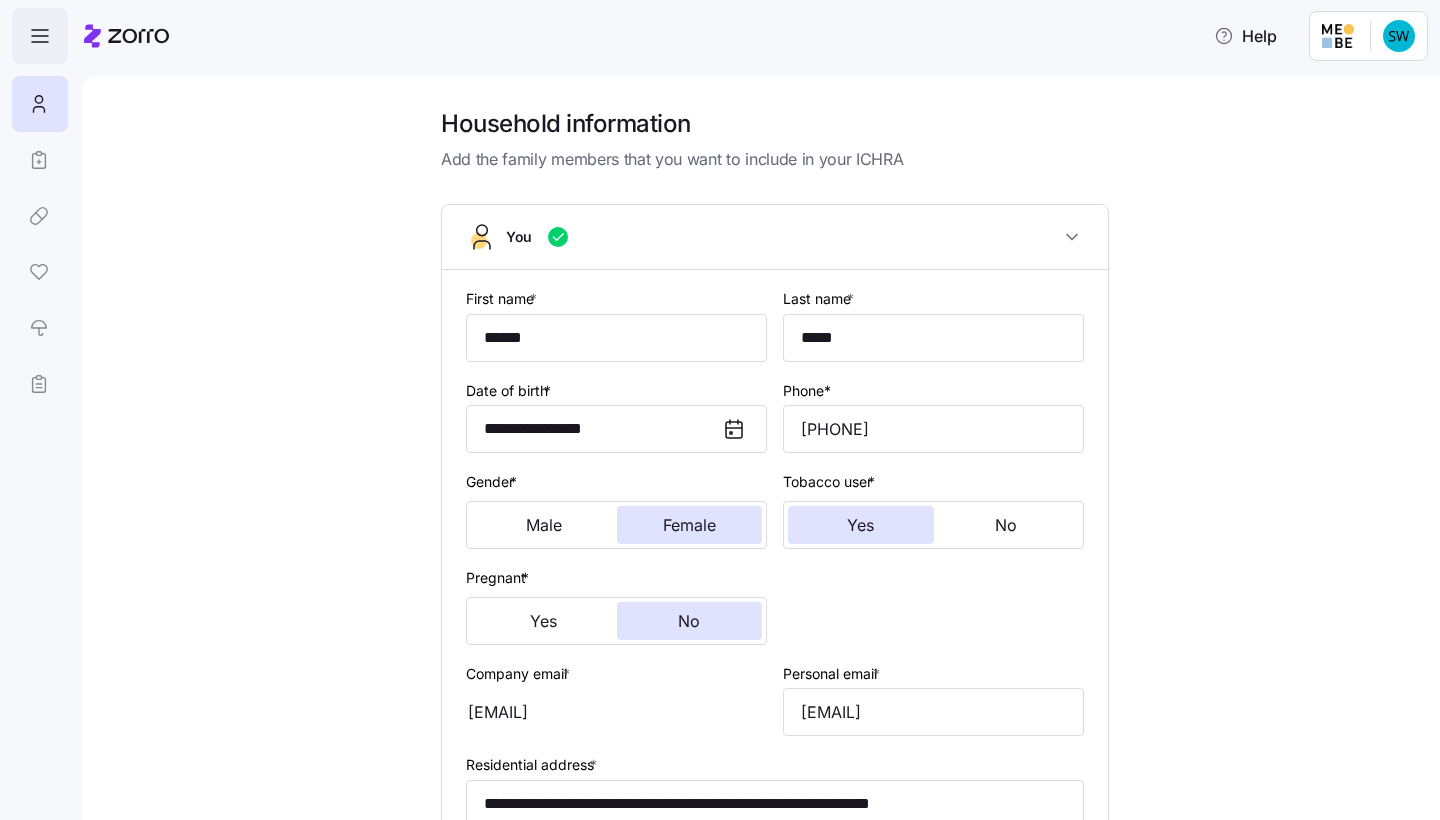 click 